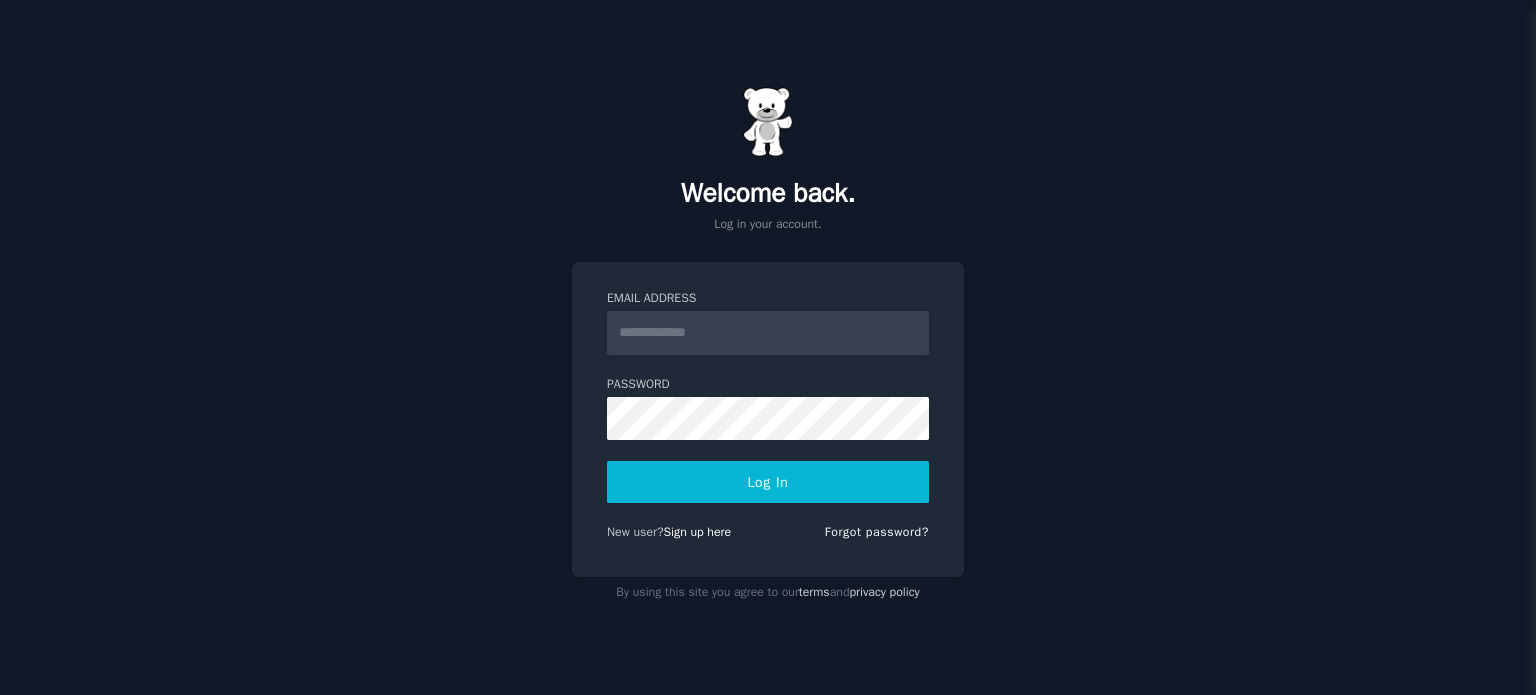 scroll, scrollTop: 0, scrollLeft: 0, axis: both 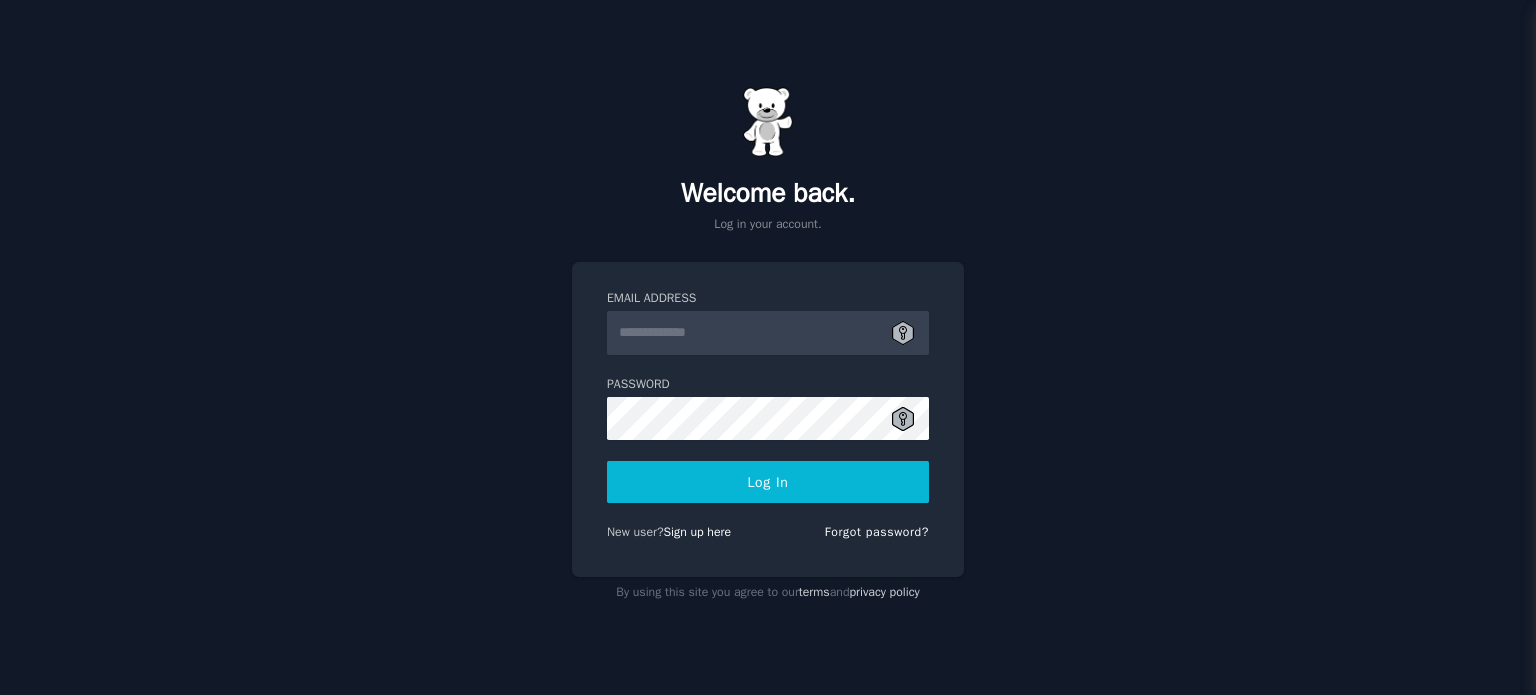 click on "Email Address" at bounding box center (768, 333) 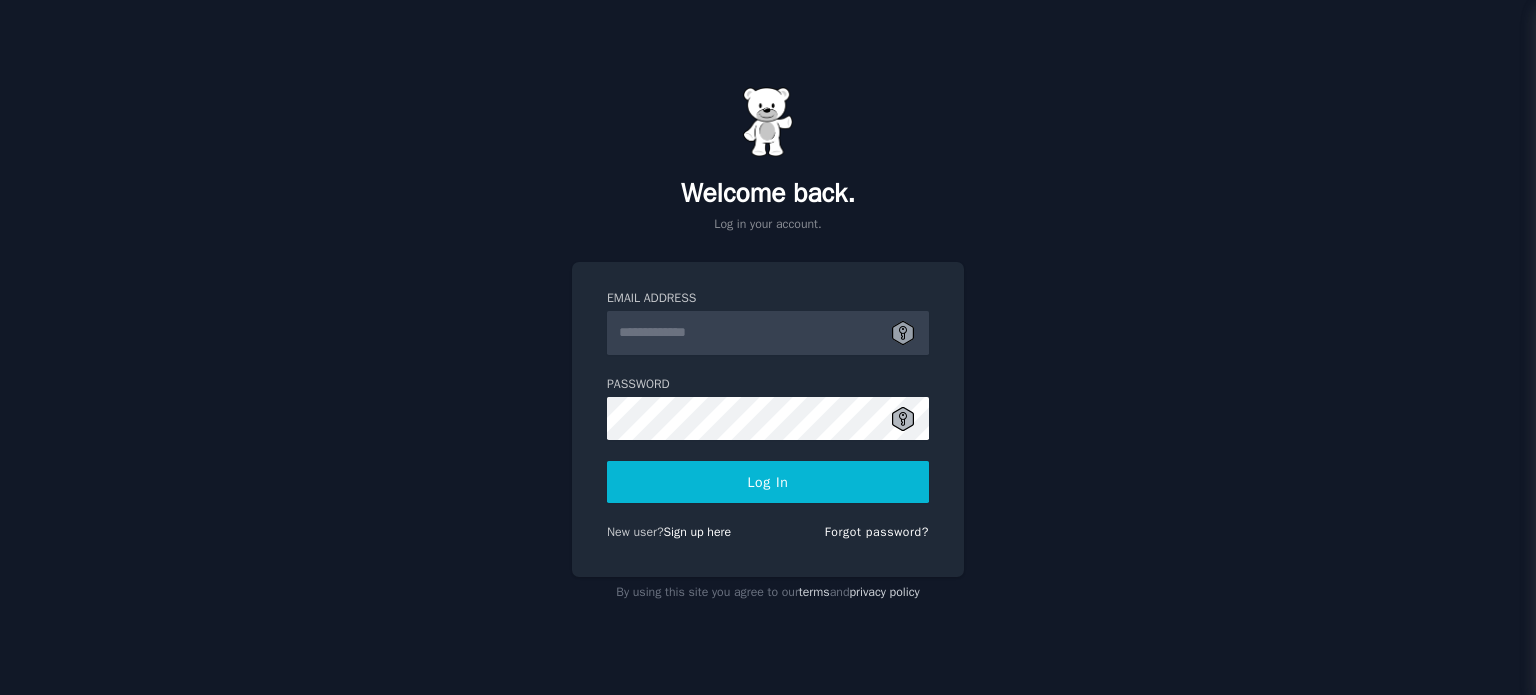 click 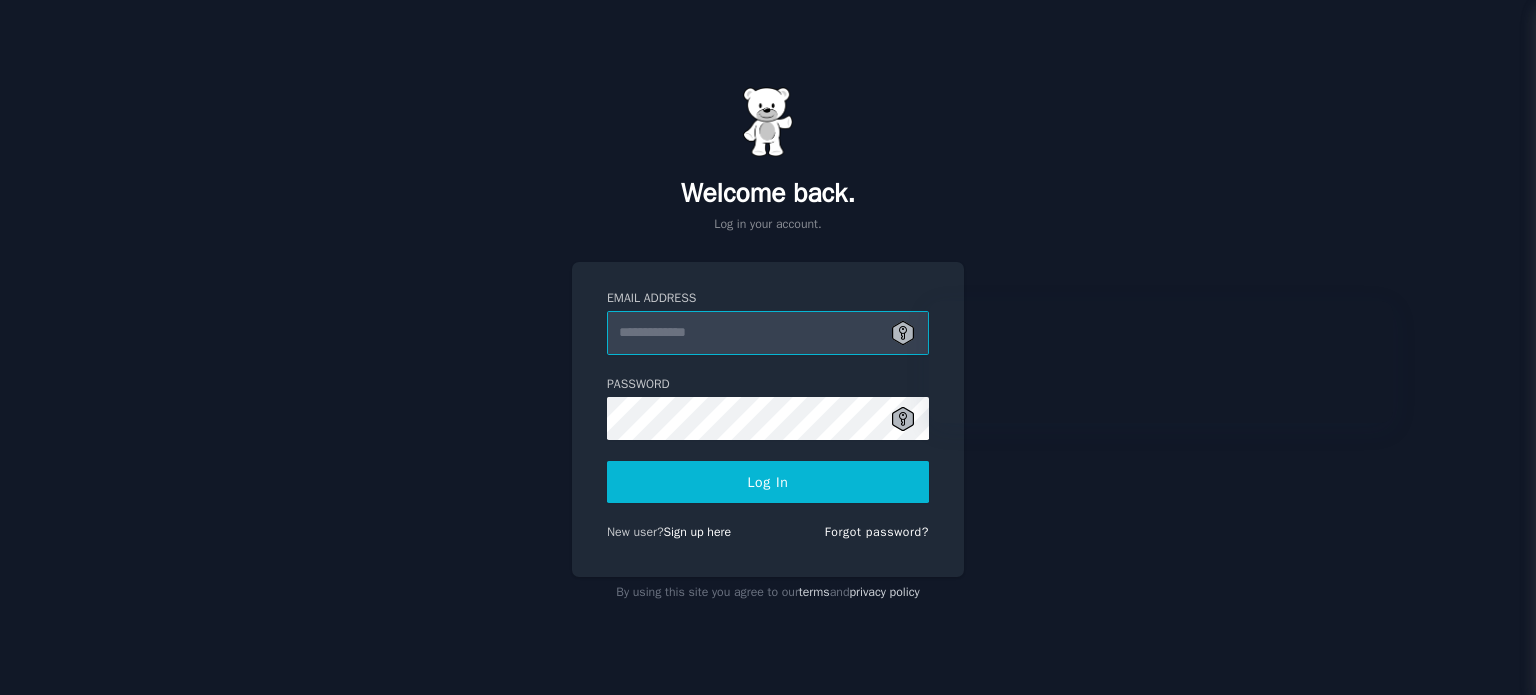 click on "Email Address" at bounding box center [768, 333] 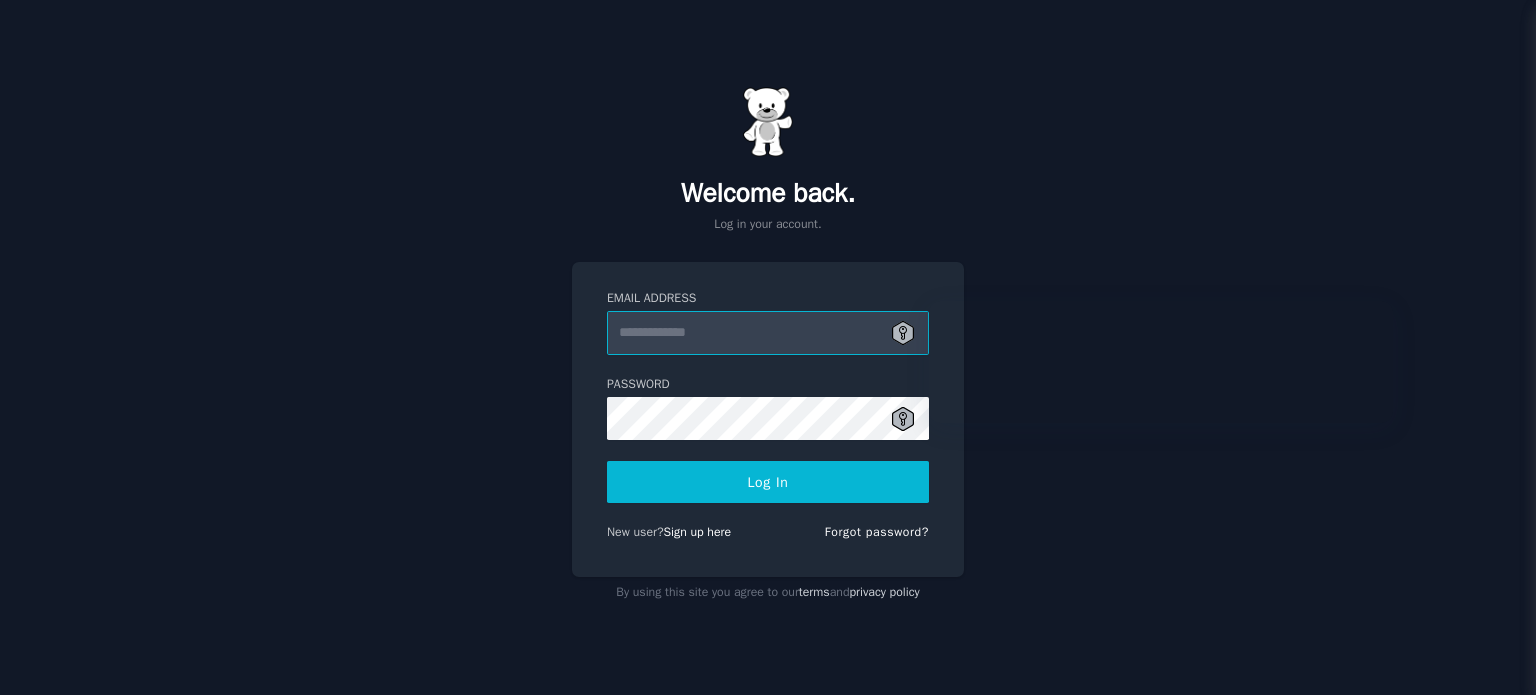 type on "**********" 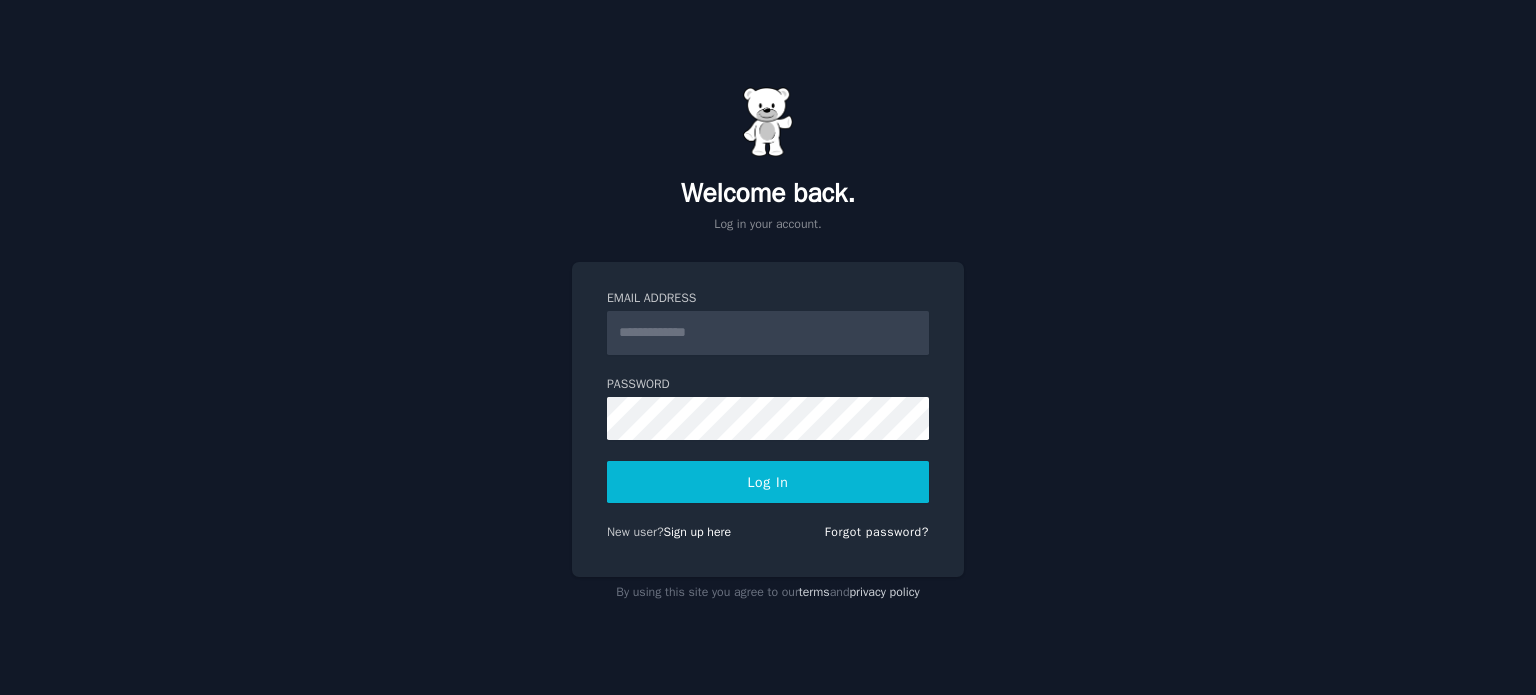 scroll, scrollTop: 0, scrollLeft: 0, axis: both 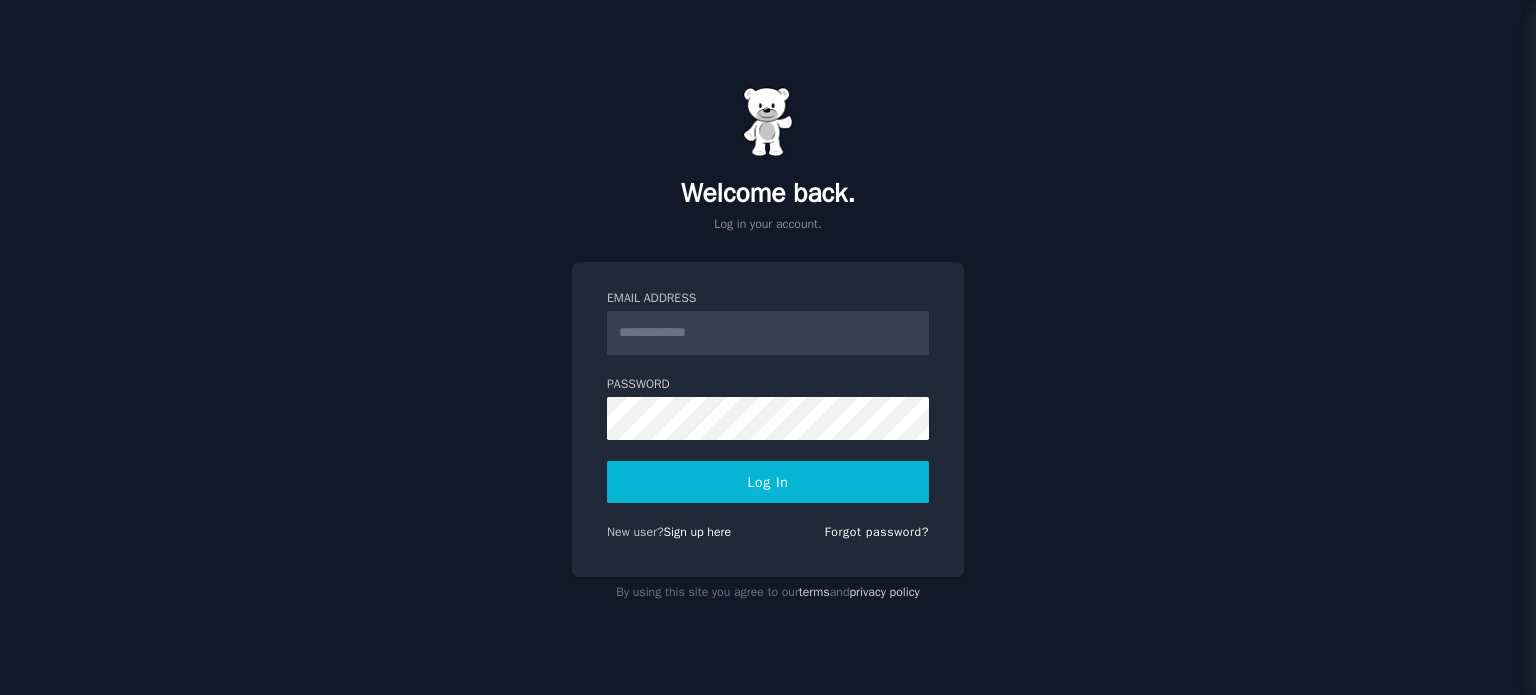 click on "Email Address" at bounding box center [768, 333] 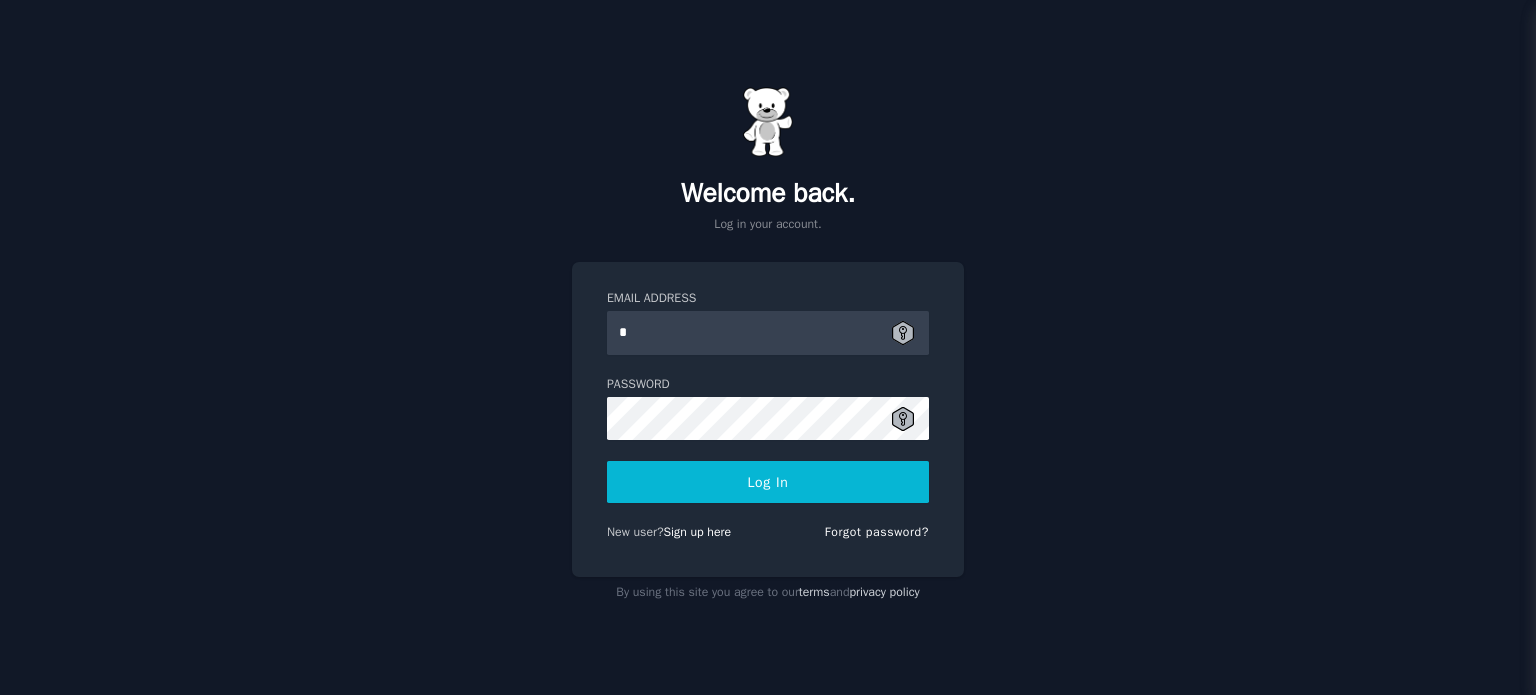 click on "*" at bounding box center [768, 333] 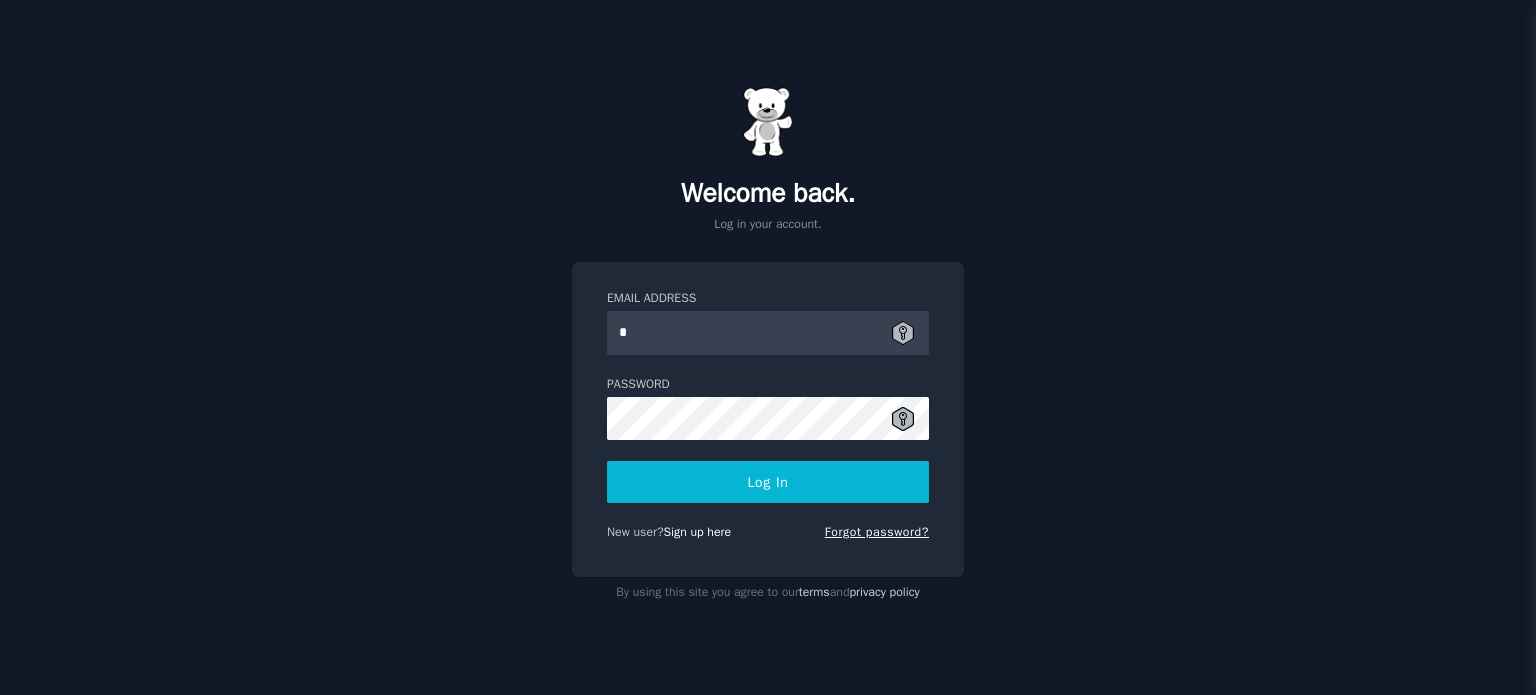 type on "*" 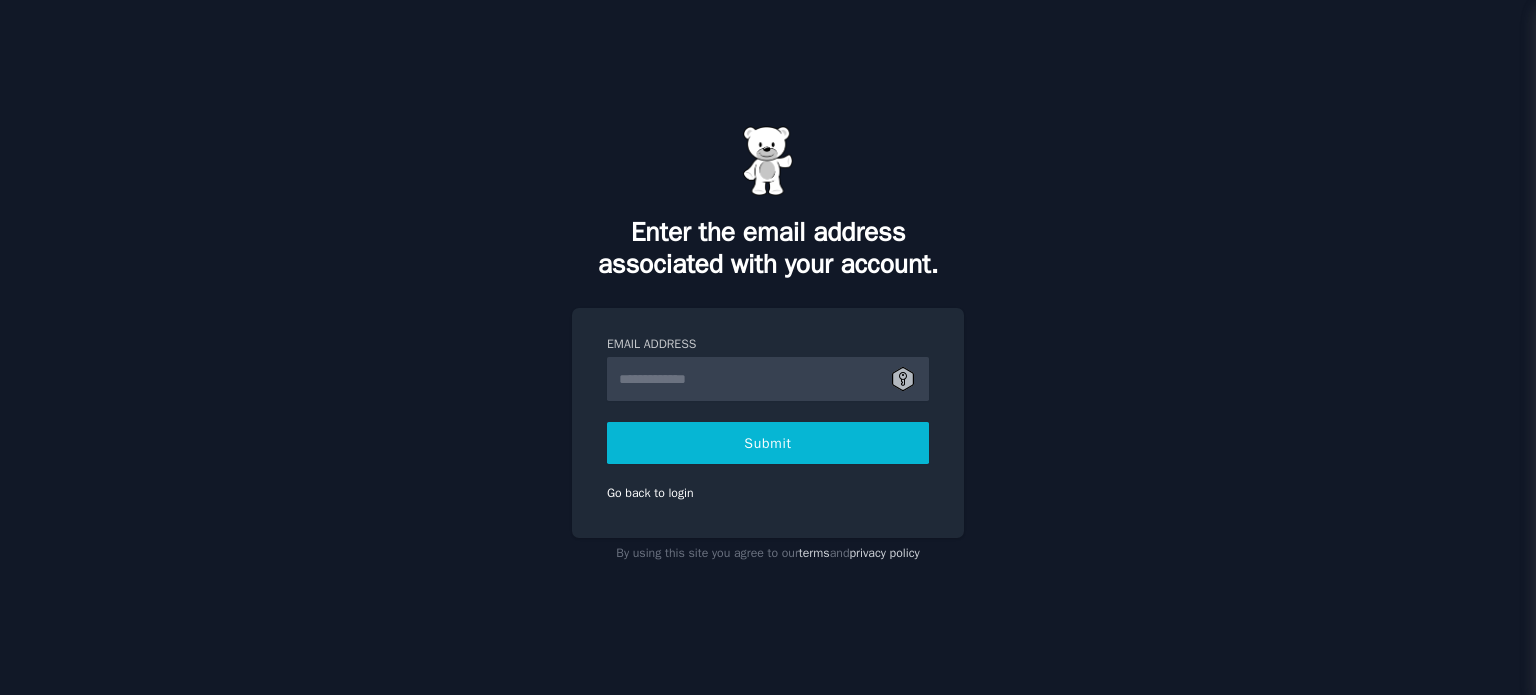 click on "Email Address" at bounding box center (768, 379) 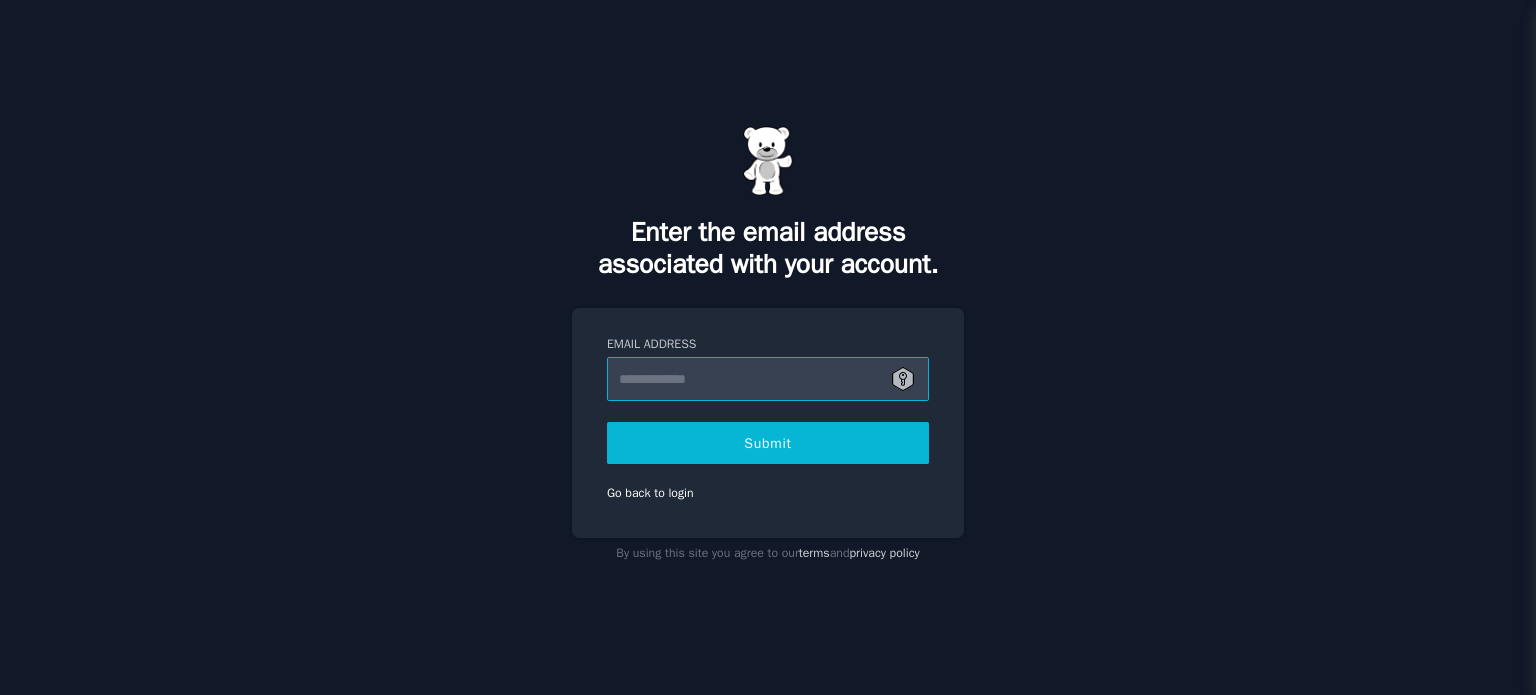 type on "**********" 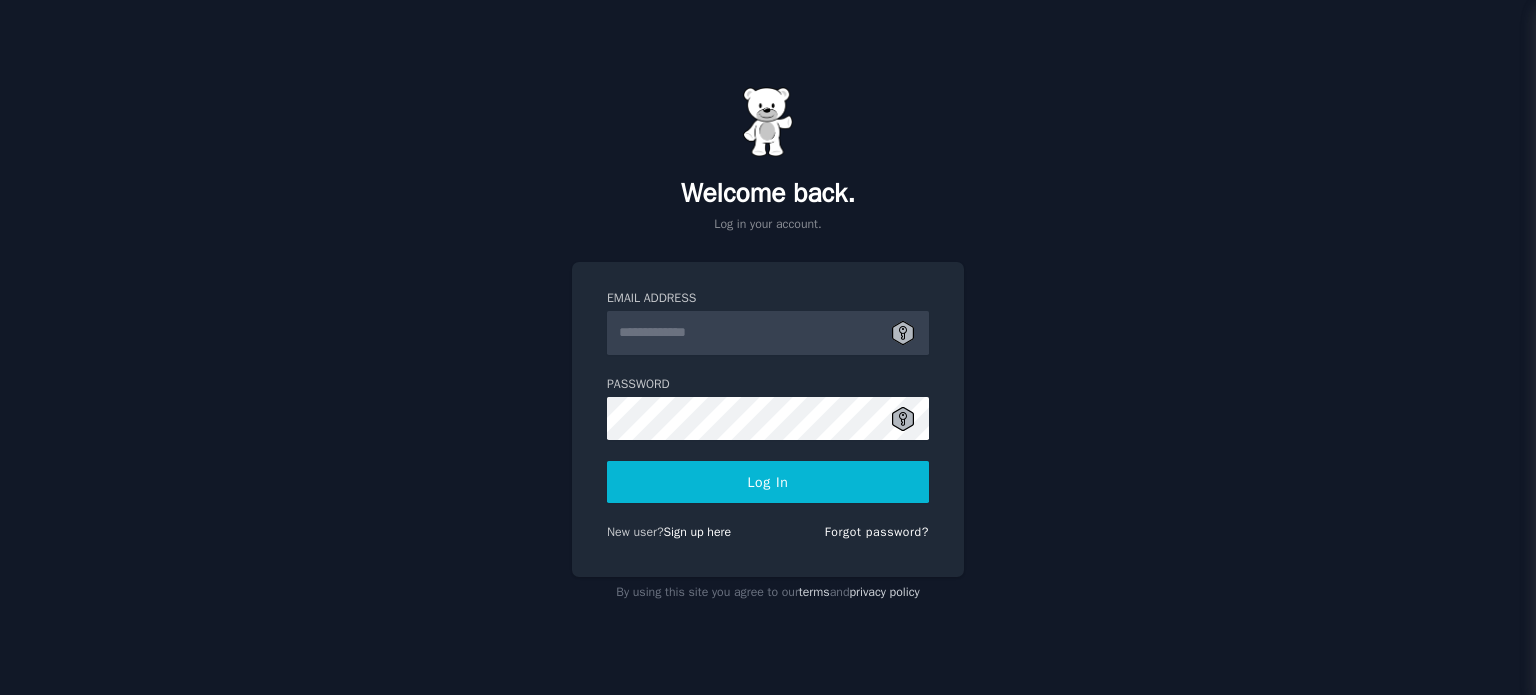 click on "Email Address" at bounding box center (768, 333) 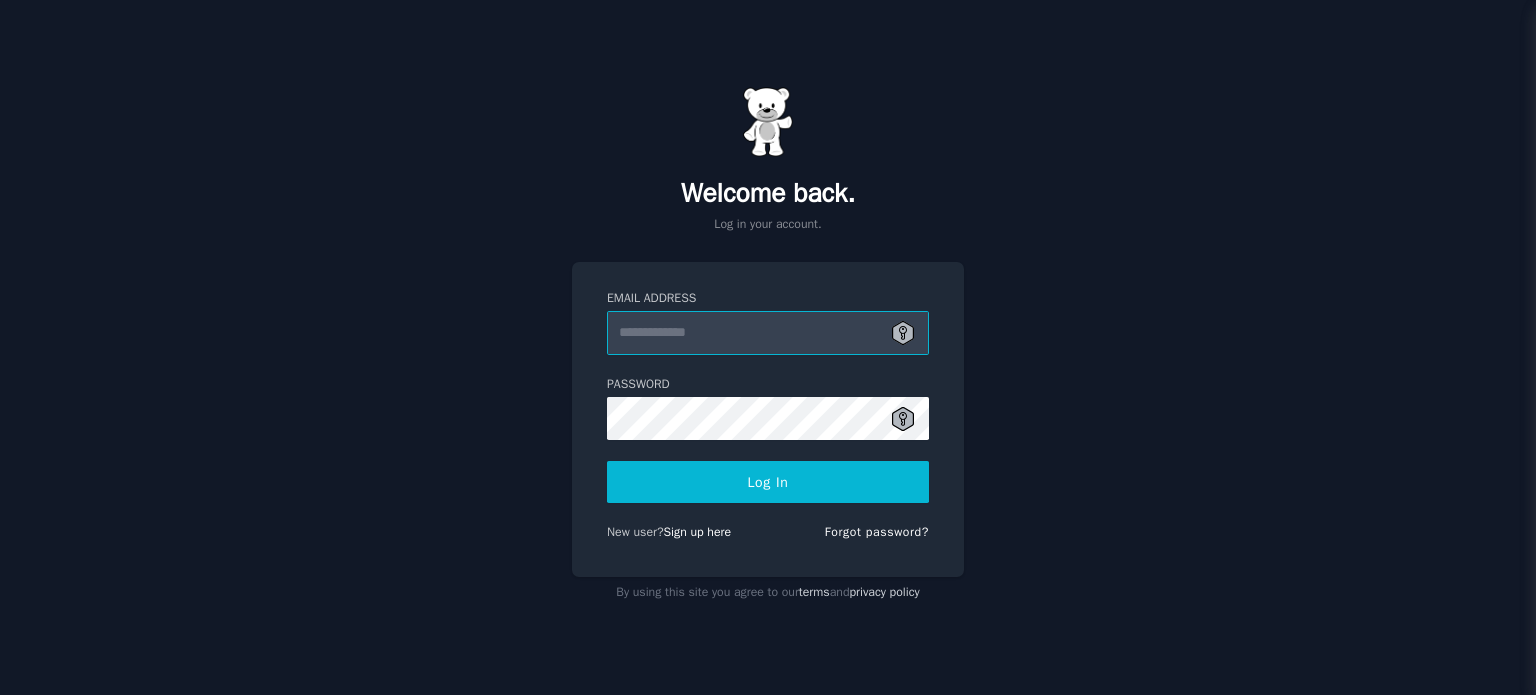 type on "**********" 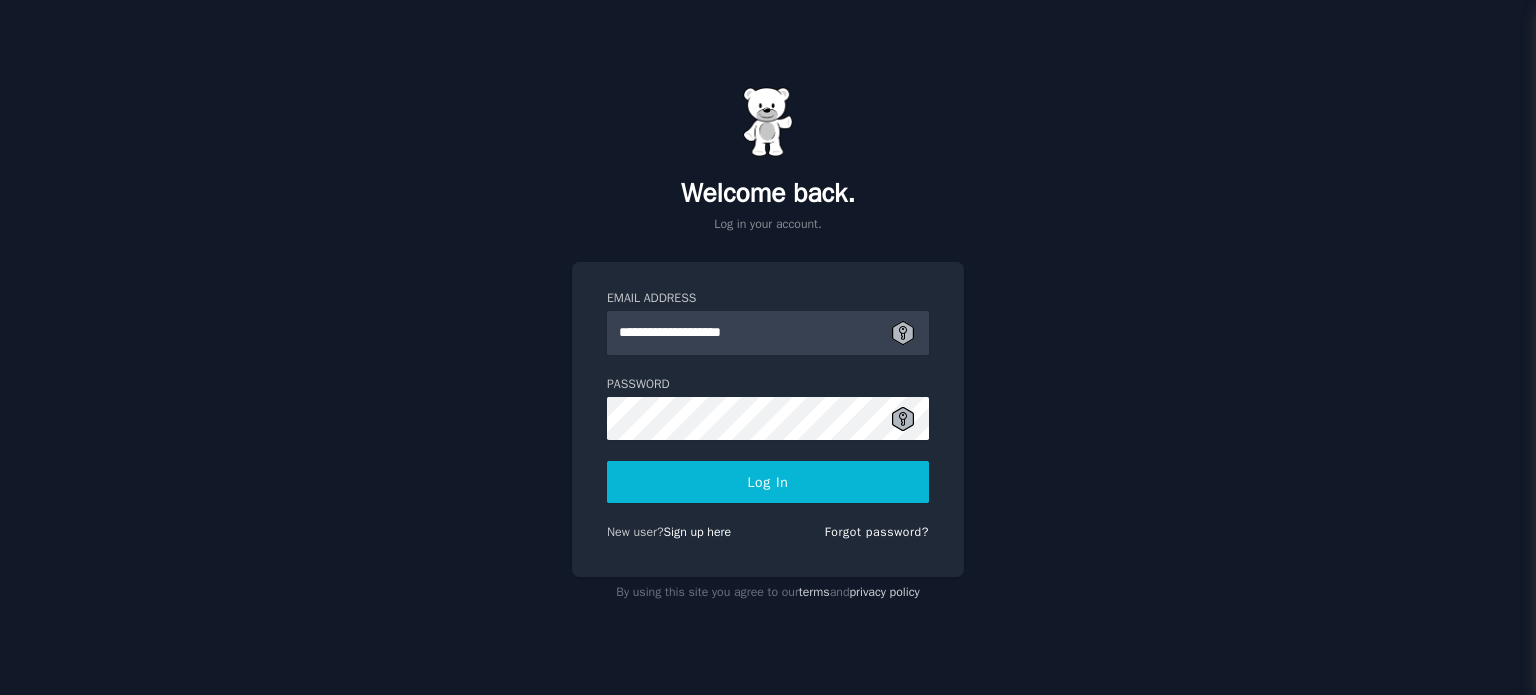 click on "Log In" at bounding box center (768, 482) 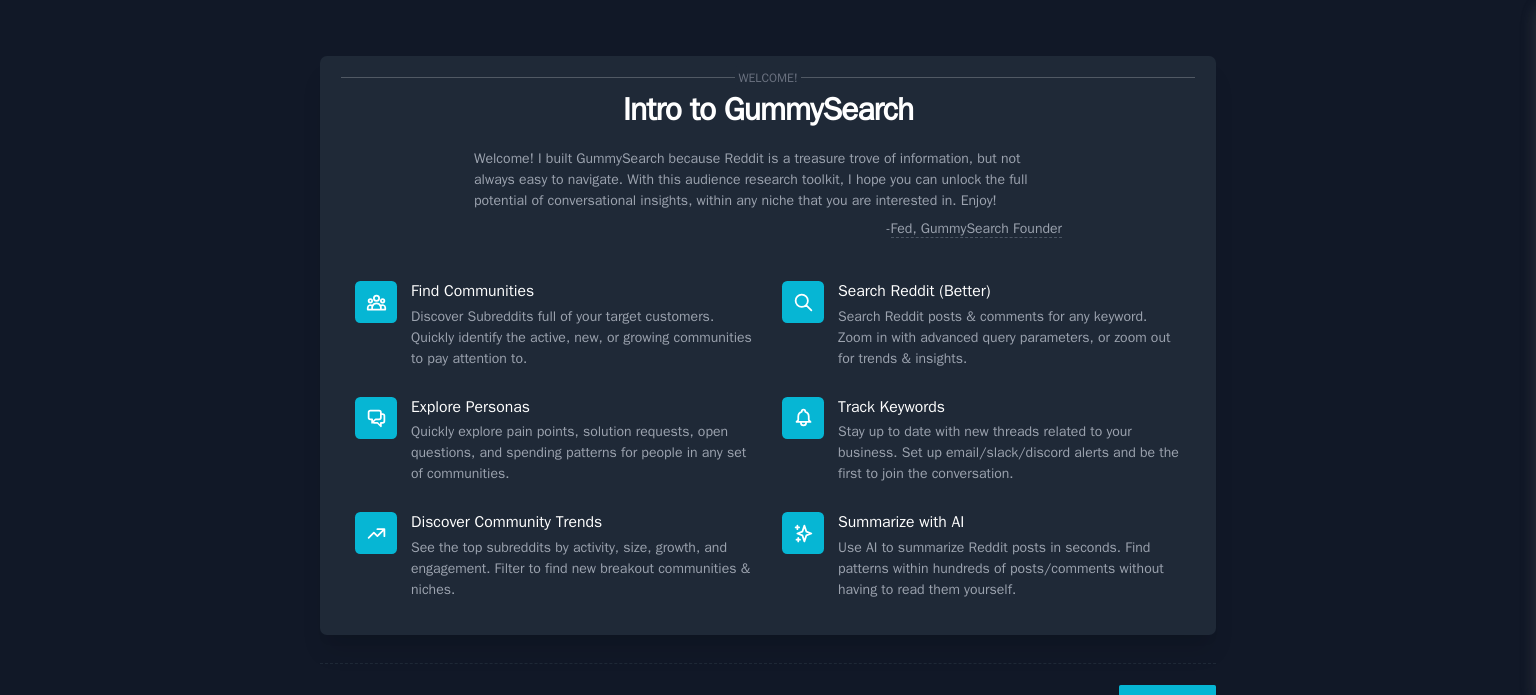 scroll, scrollTop: 0, scrollLeft: 0, axis: both 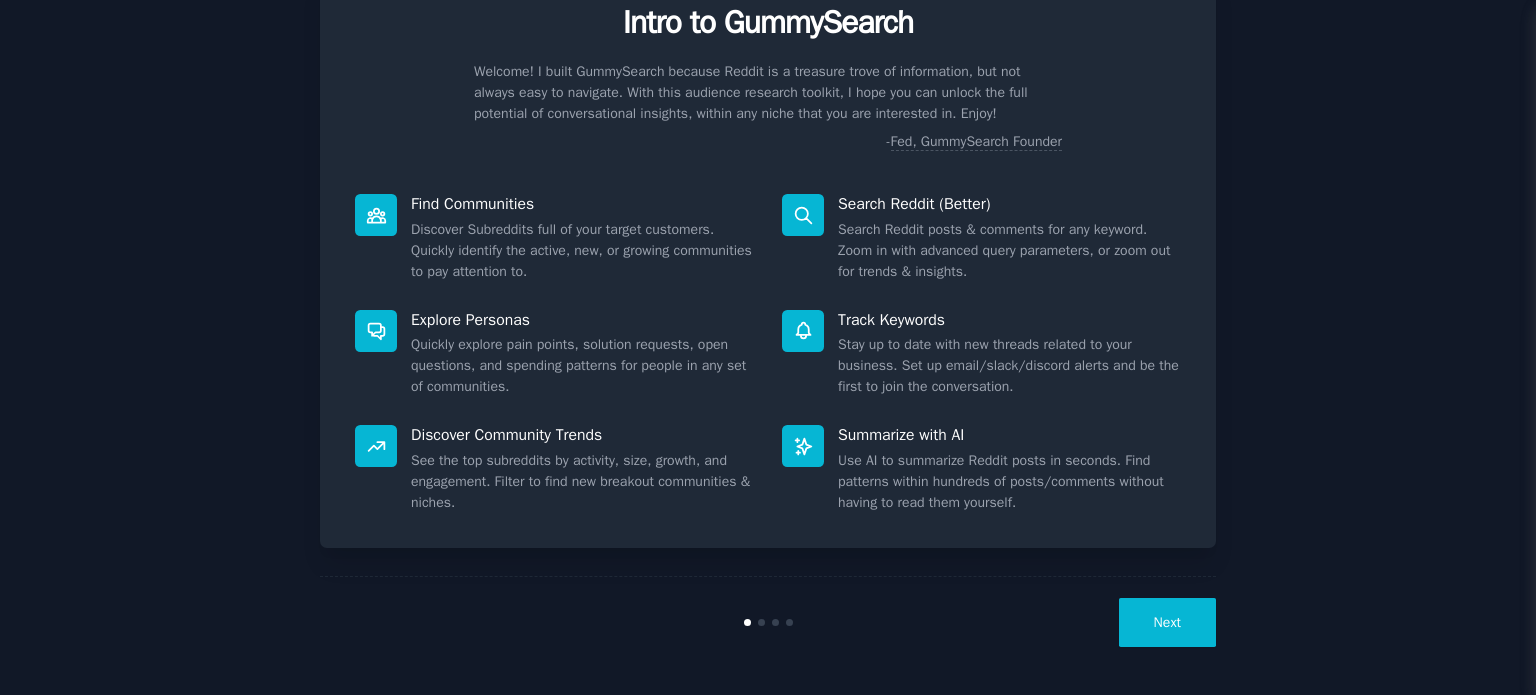 click on "Next" at bounding box center [1167, 622] 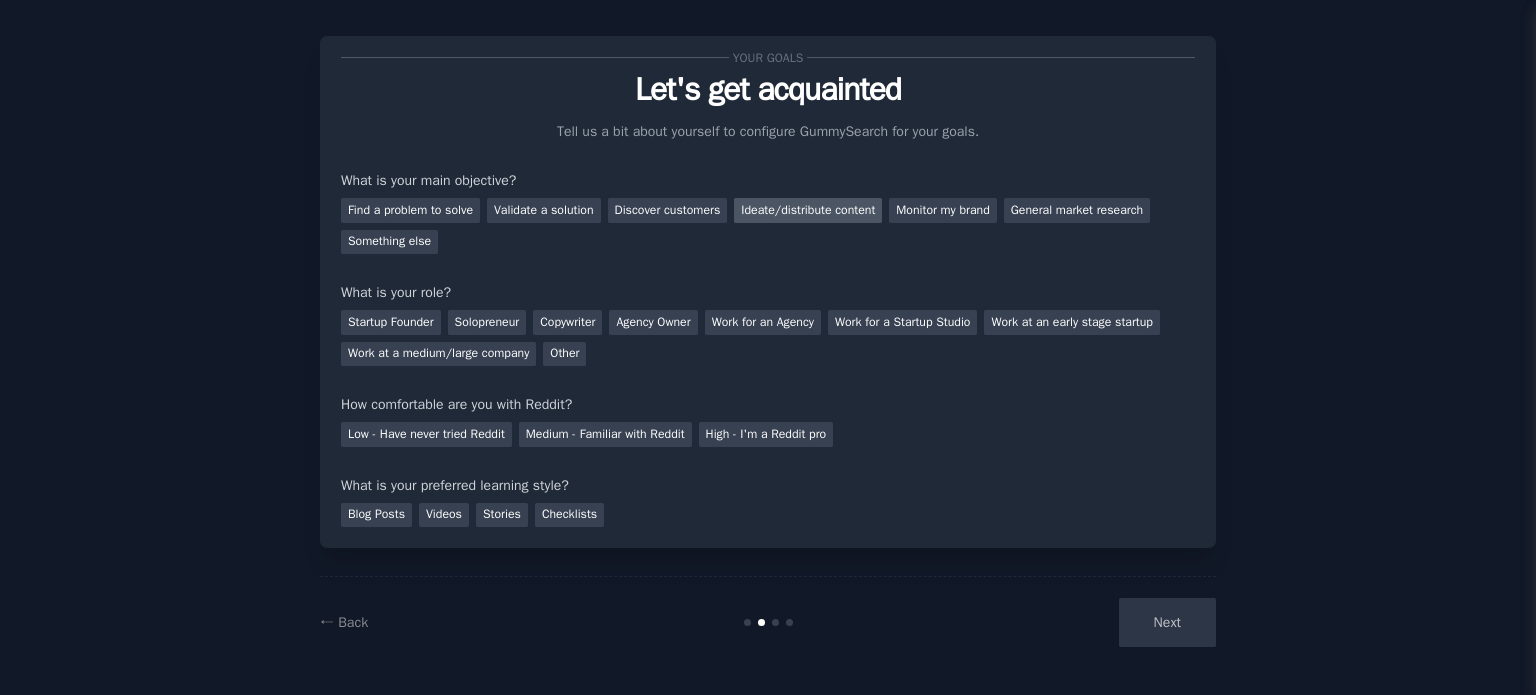 click on "Ideate/distribute content" at bounding box center (808, 210) 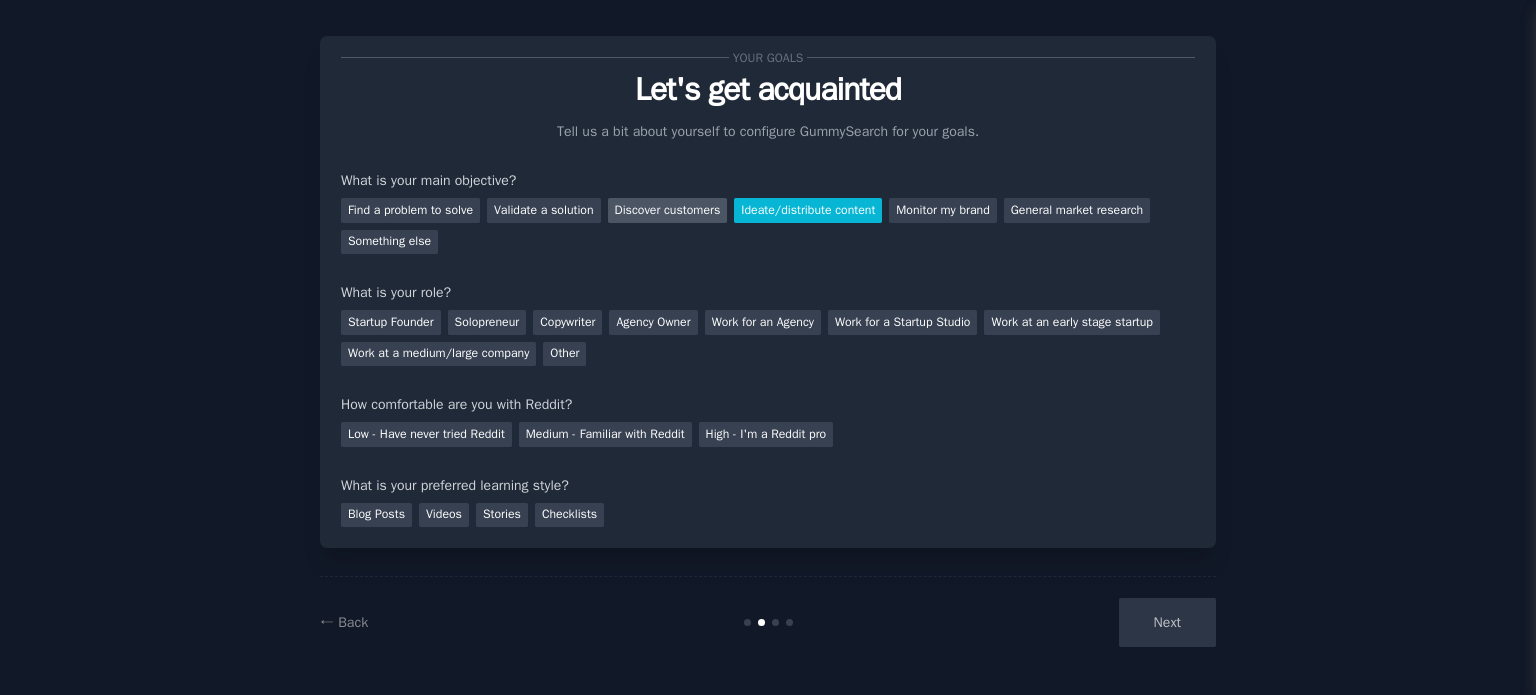 click on "Discover customers" at bounding box center [668, 210] 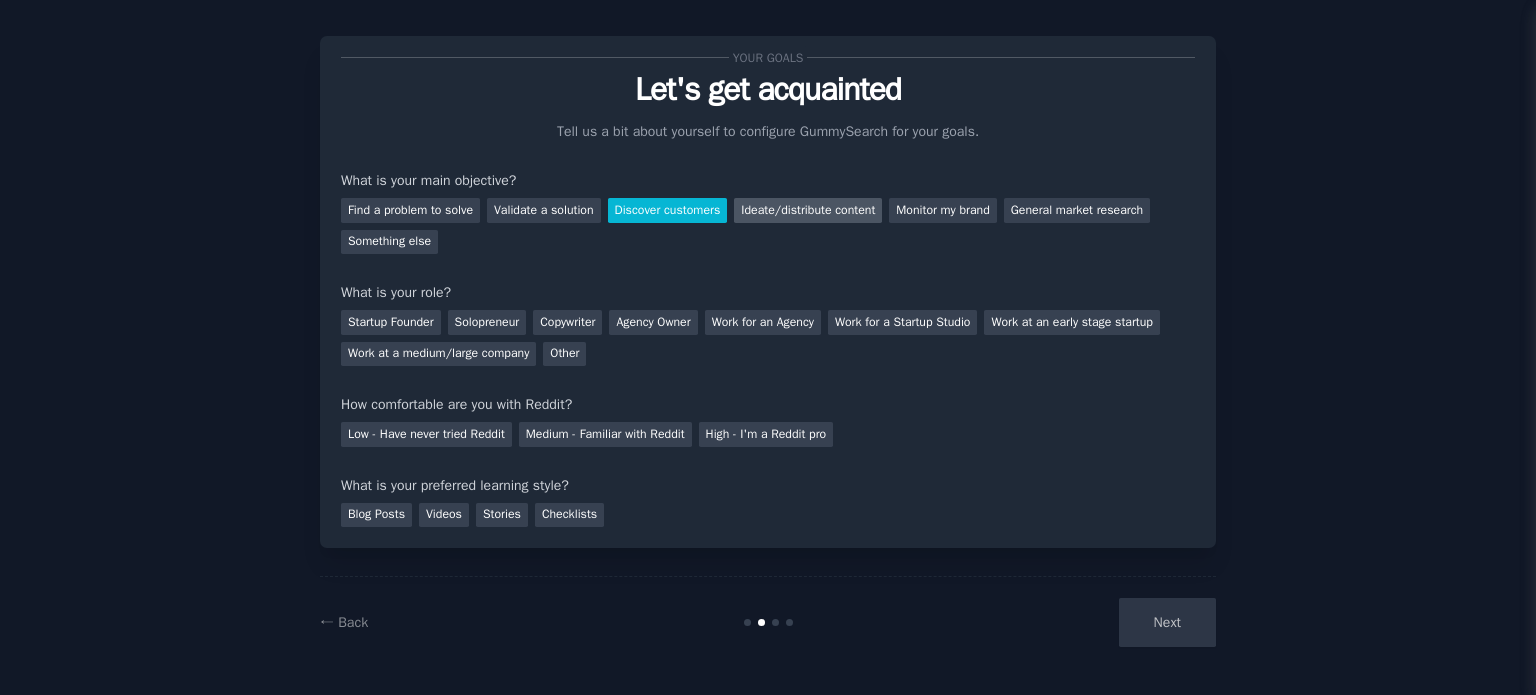 click on "Ideate/distribute content" at bounding box center [808, 210] 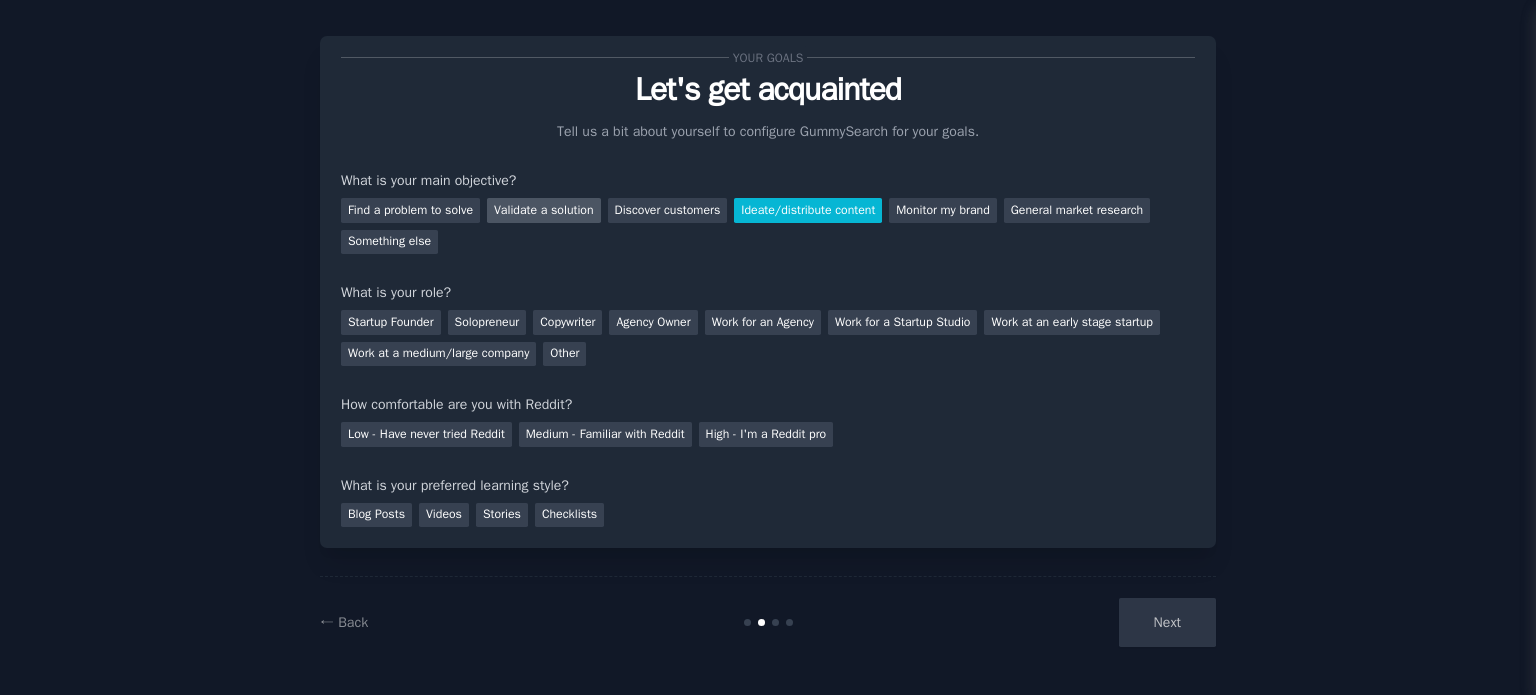 click on "Validate a solution" at bounding box center [544, 210] 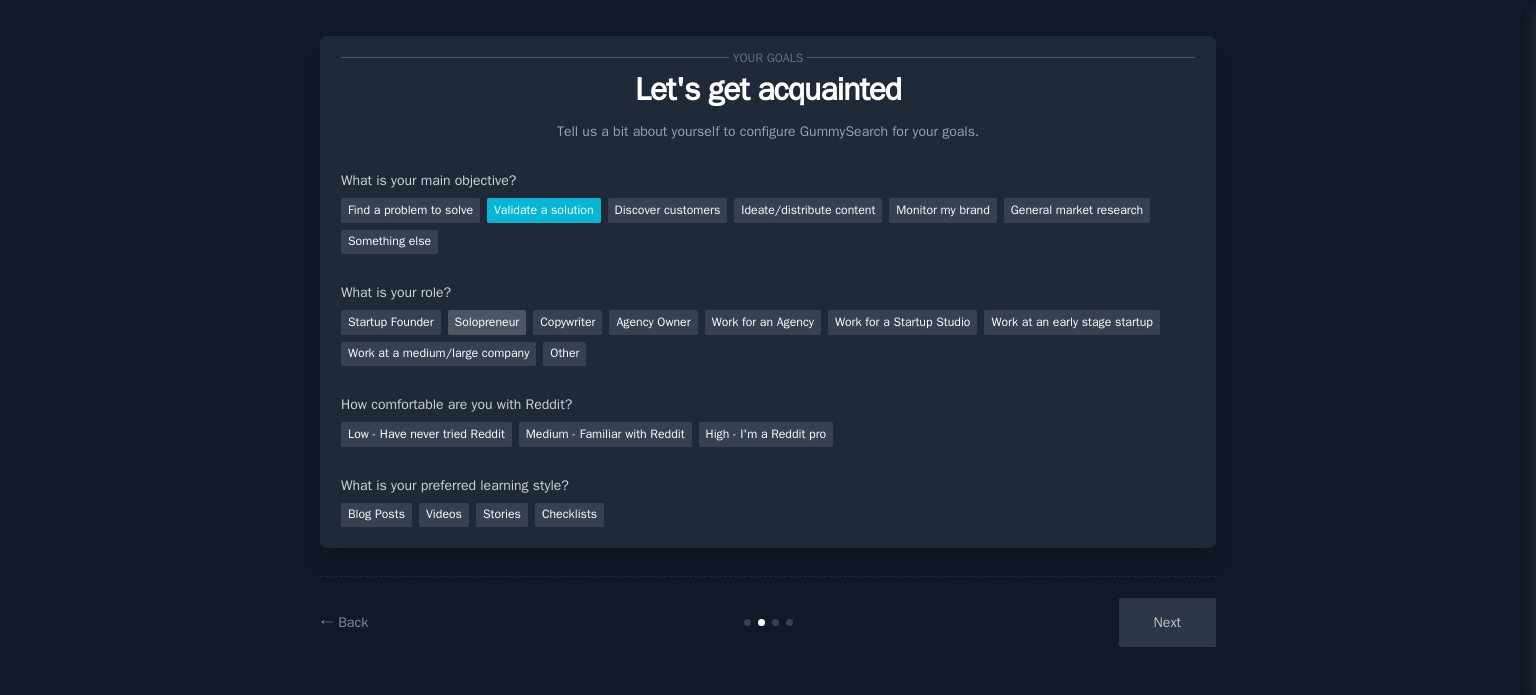 click on "Solopreneur" at bounding box center [487, 322] 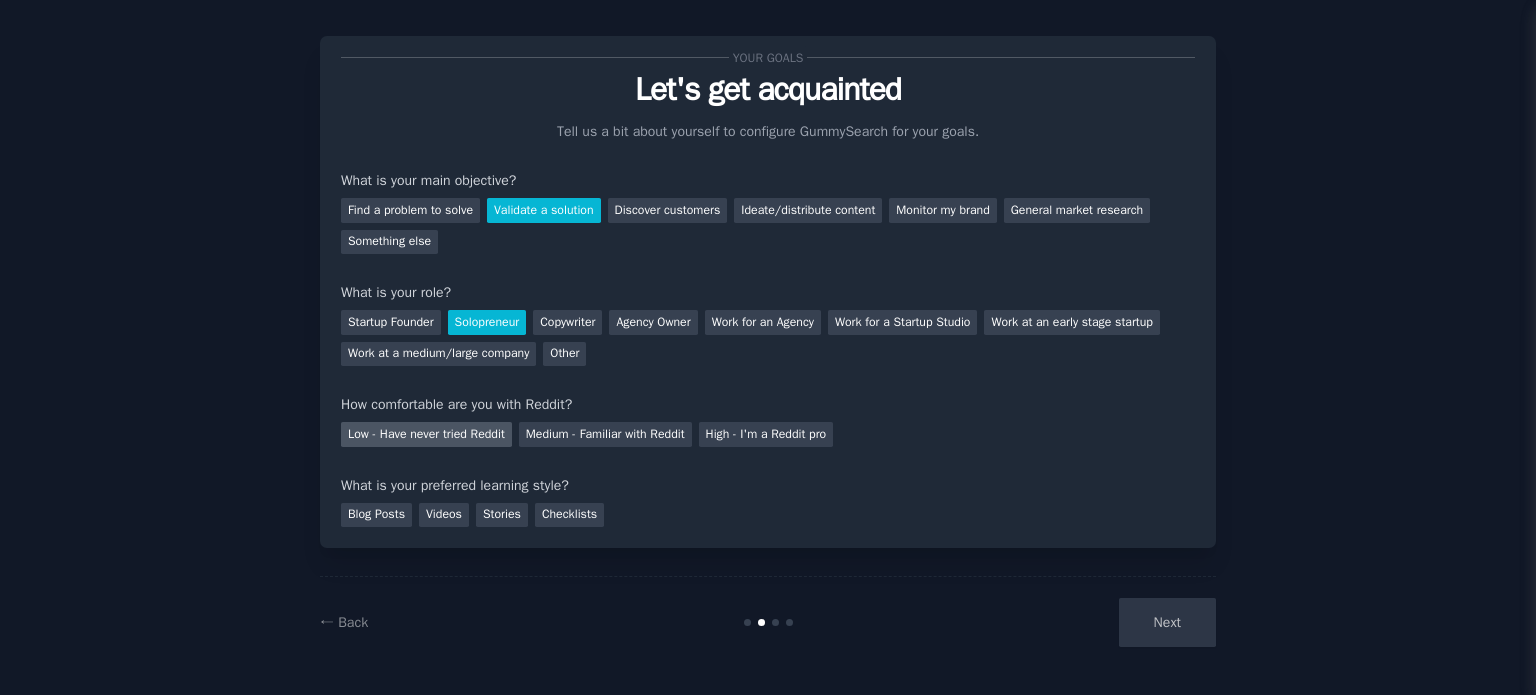 click on "Low - Have never tried Reddit" at bounding box center [426, 434] 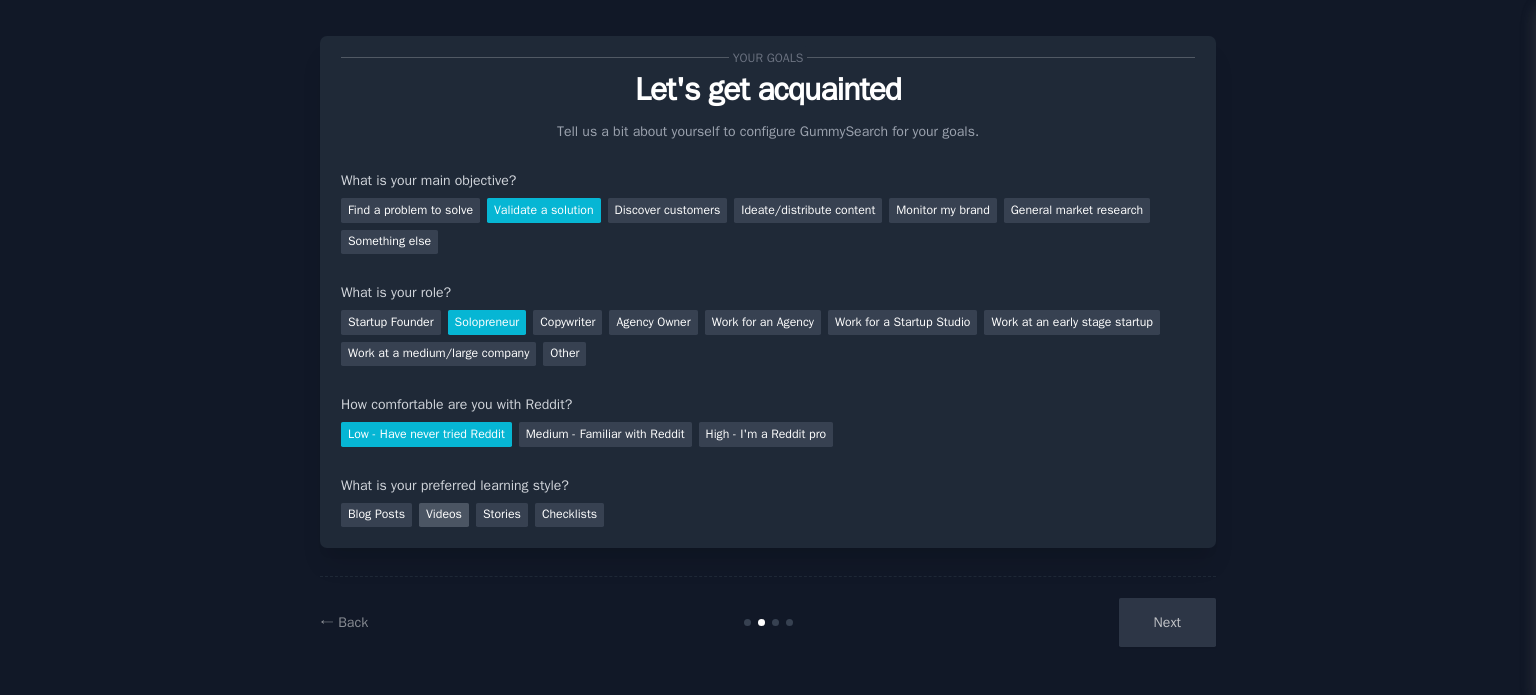 click on "Videos" at bounding box center (444, 515) 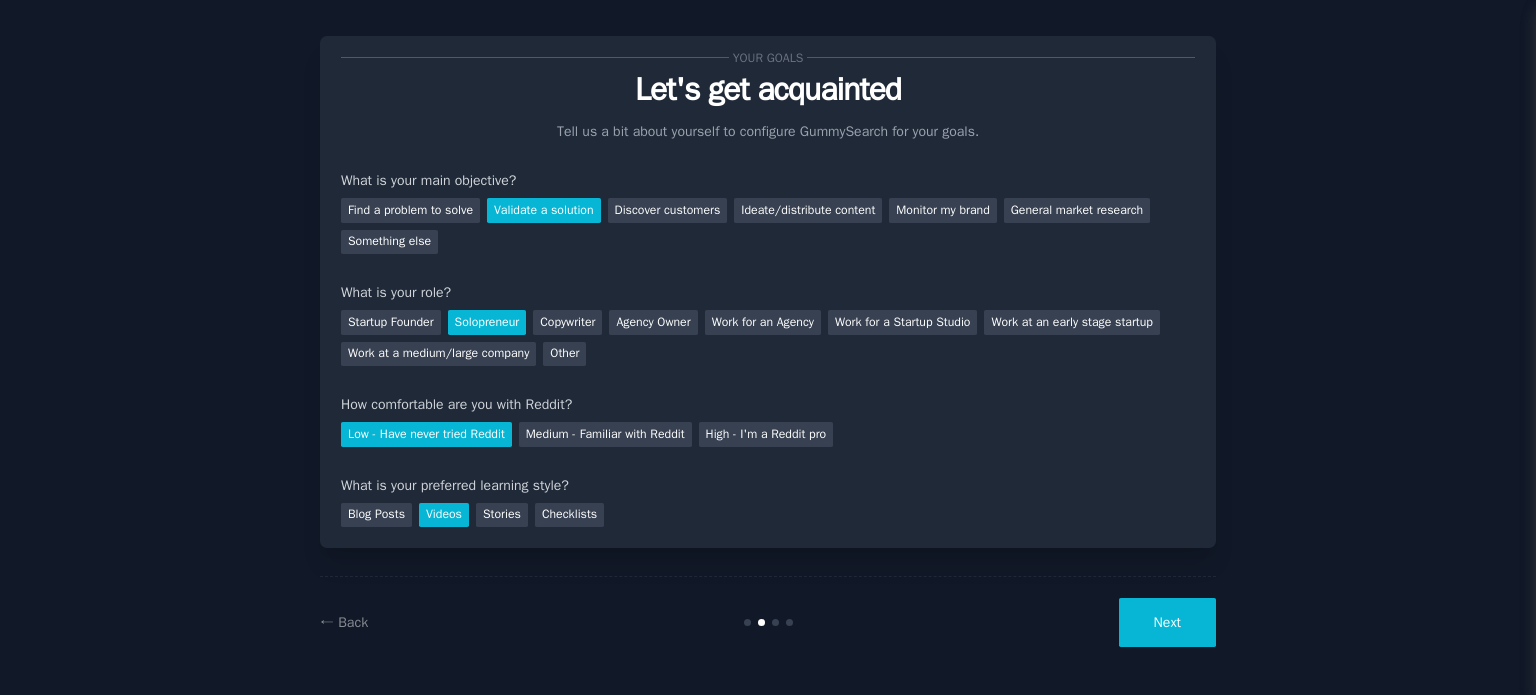 click on "Next" at bounding box center [1167, 622] 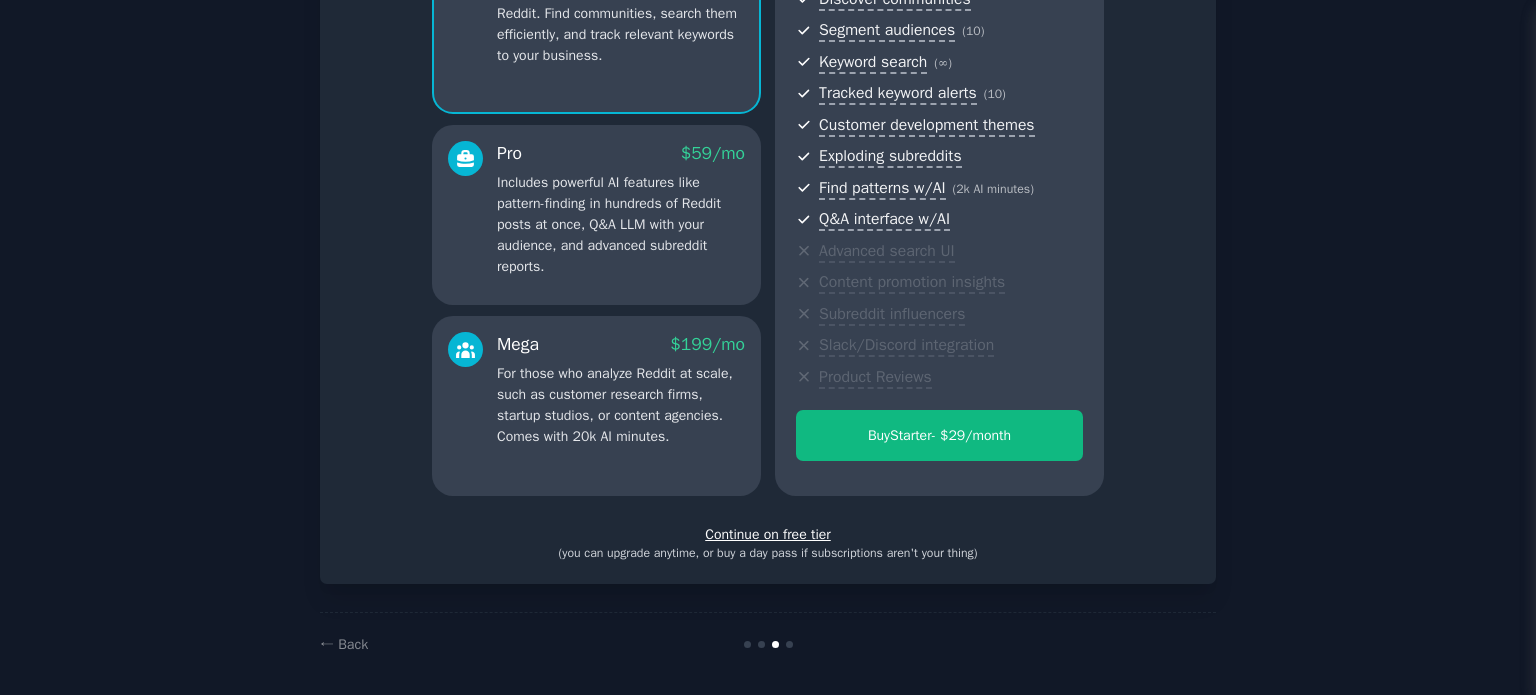 scroll, scrollTop: 252, scrollLeft: 0, axis: vertical 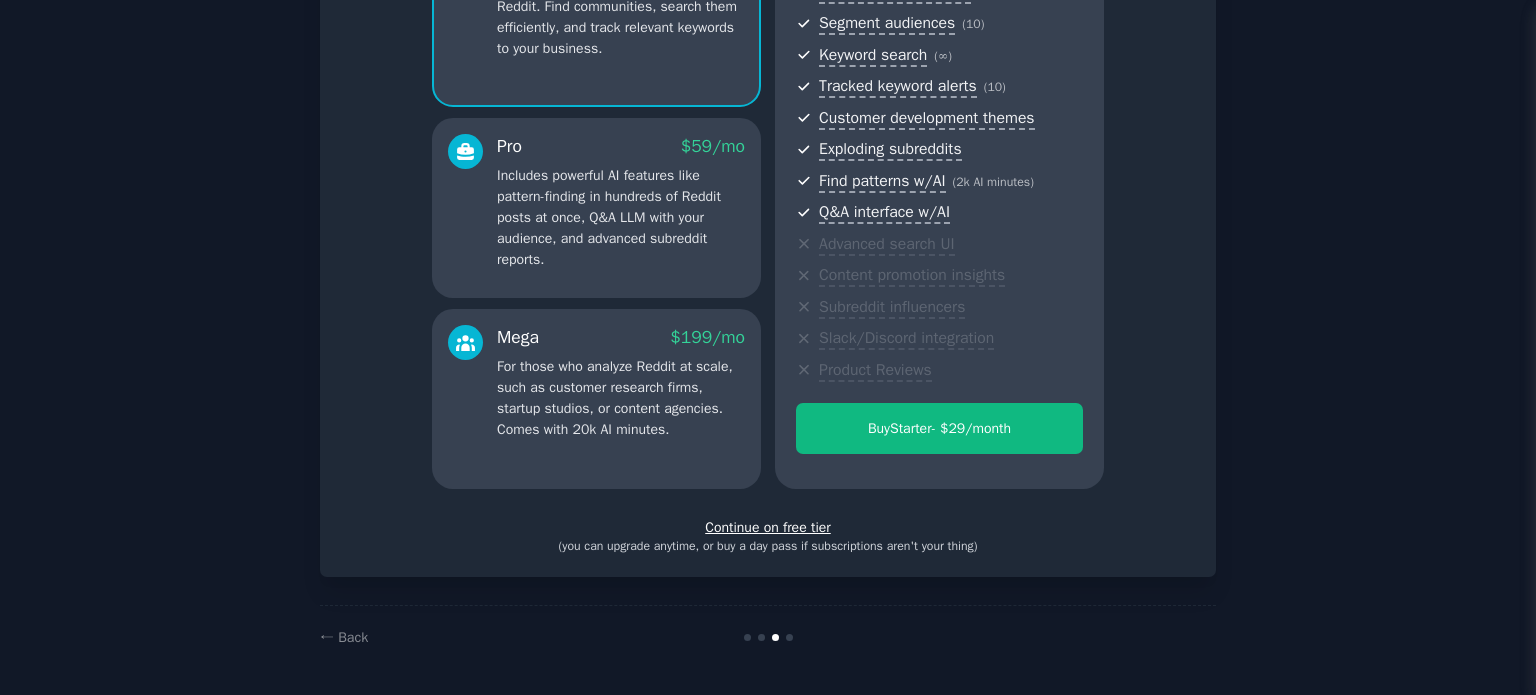 click on "Continue on free tier" at bounding box center (768, 527) 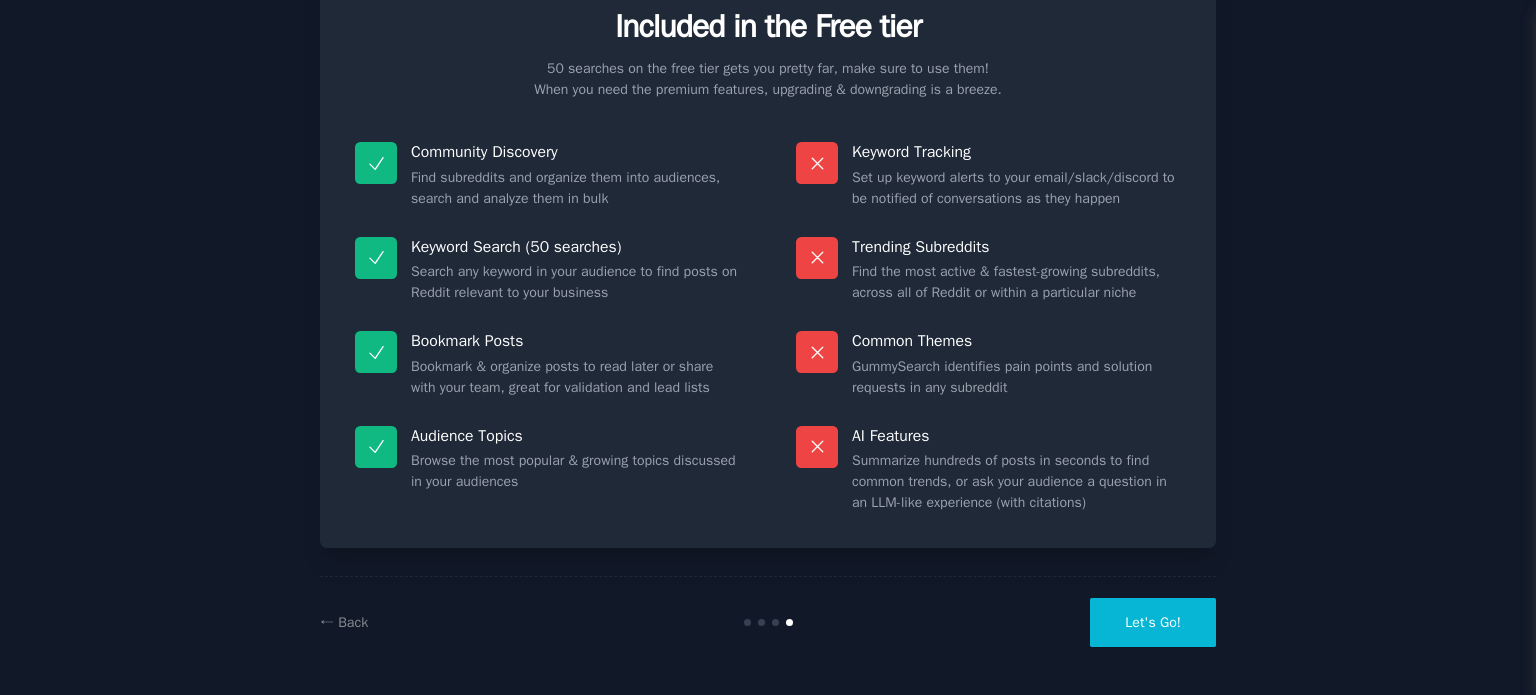 click on "Let's Go!" at bounding box center [1153, 622] 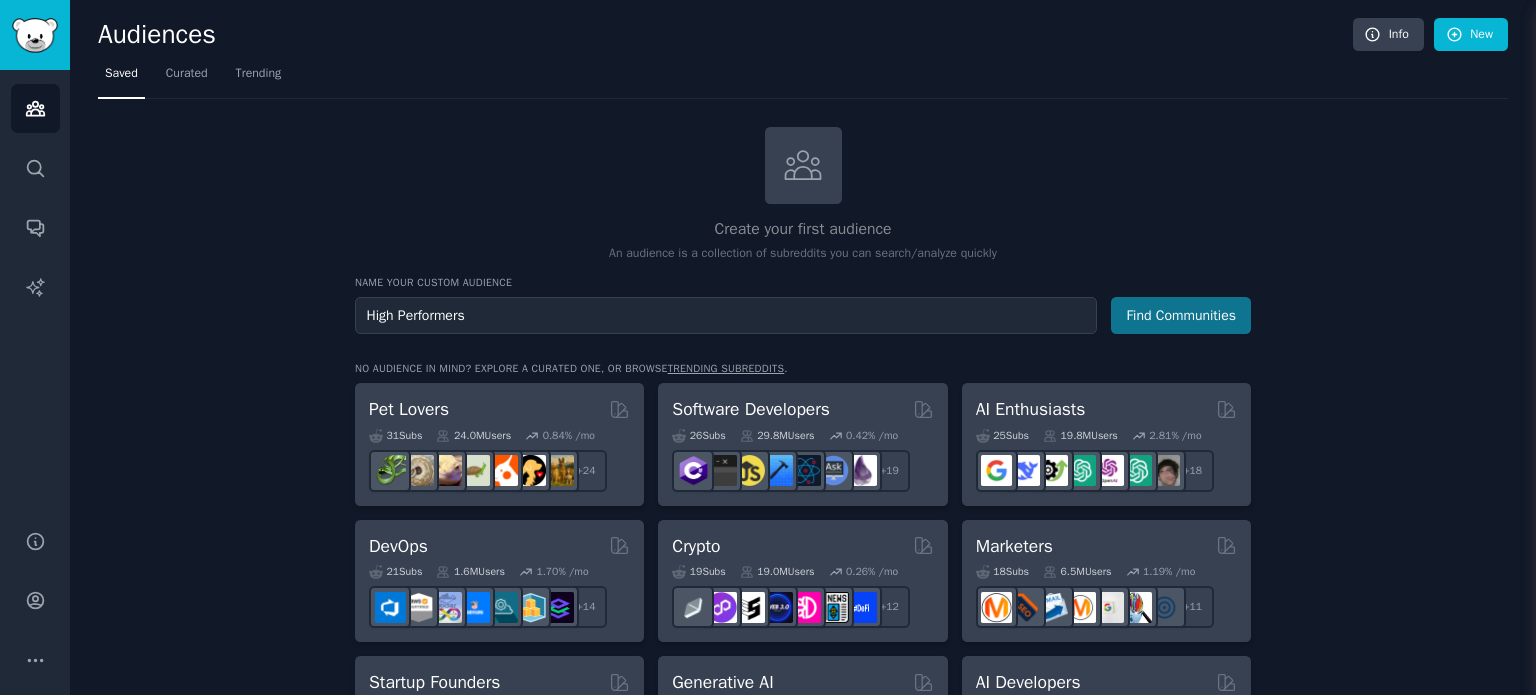 type on "High Performers" 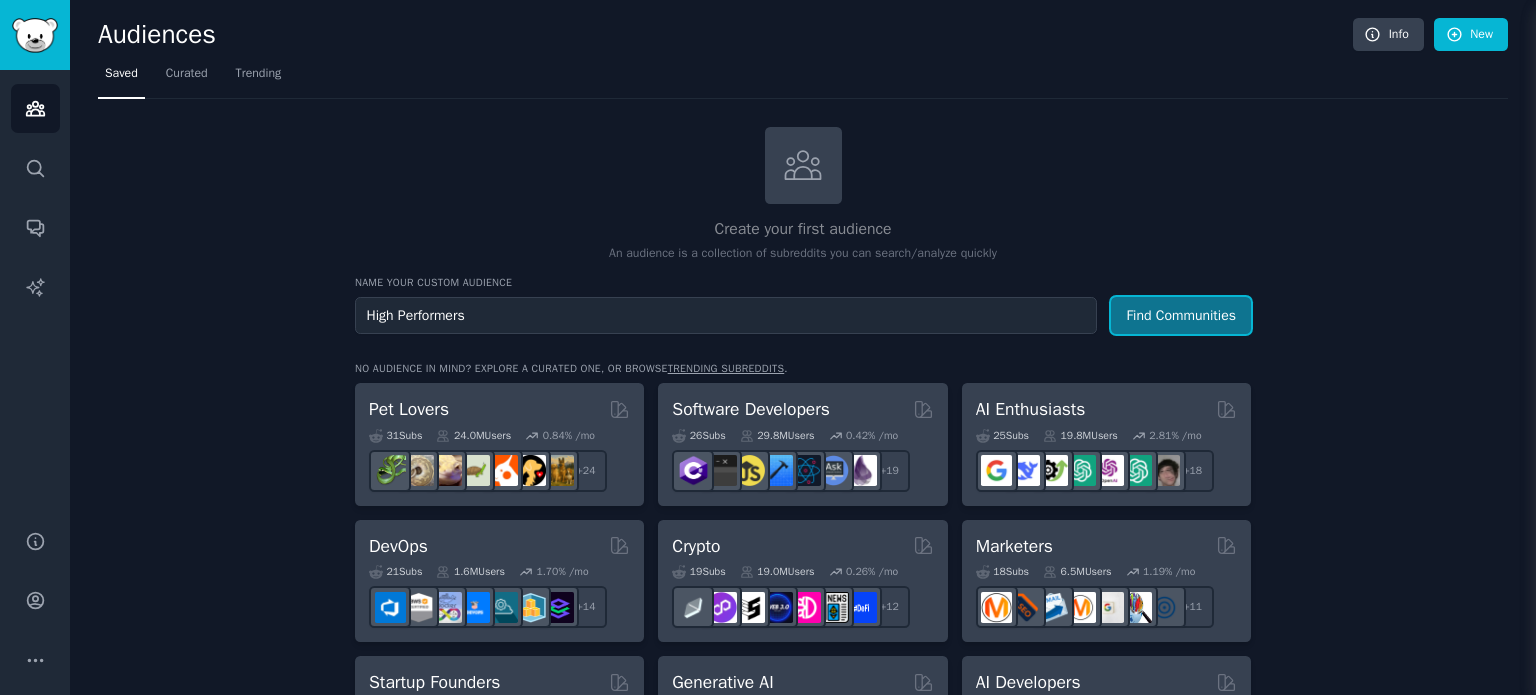 click on "Find Communities" at bounding box center [1181, 315] 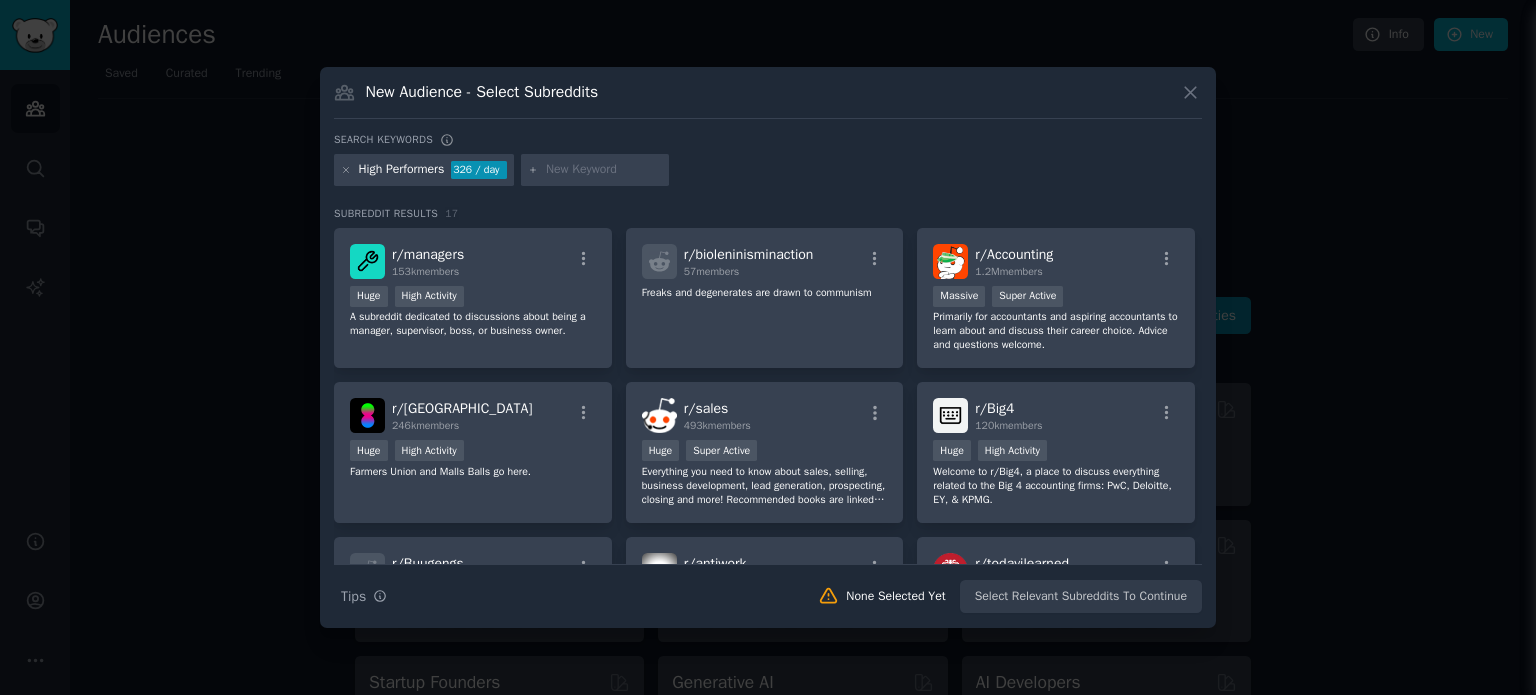 click at bounding box center [604, 170] 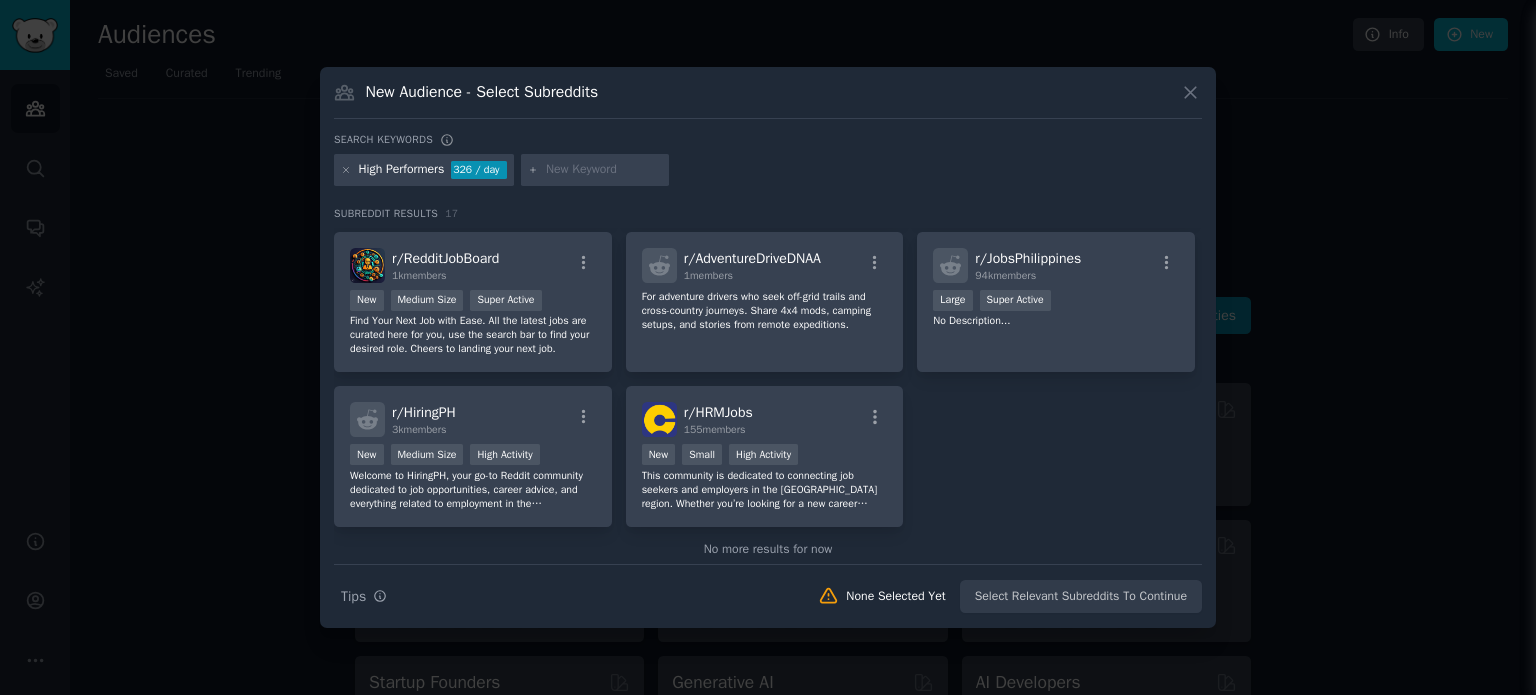 scroll, scrollTop: 621, scrollLeft: 0, axis: vertical 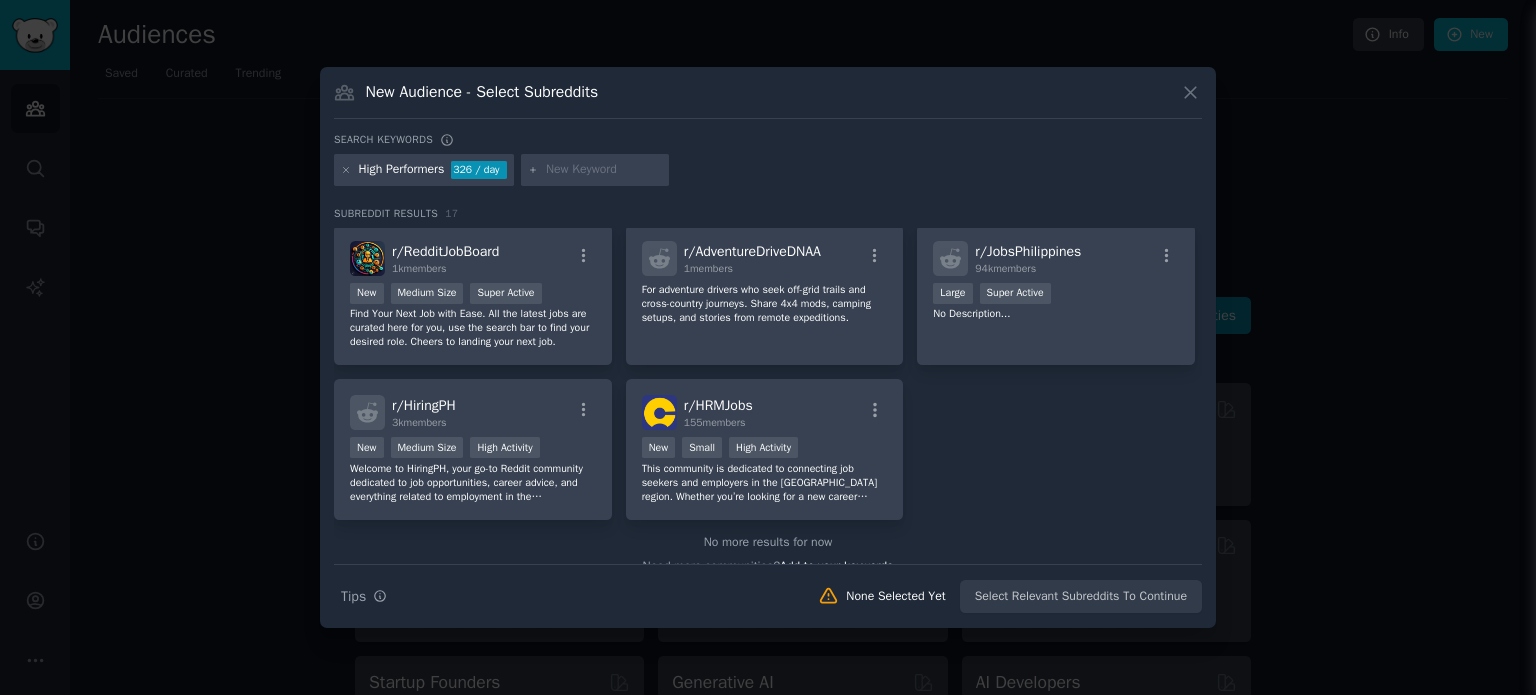 click on "Search Tips Tips None Selected Yet Select Relevant Subreddits To Continue" at bounding box center [768, 589] 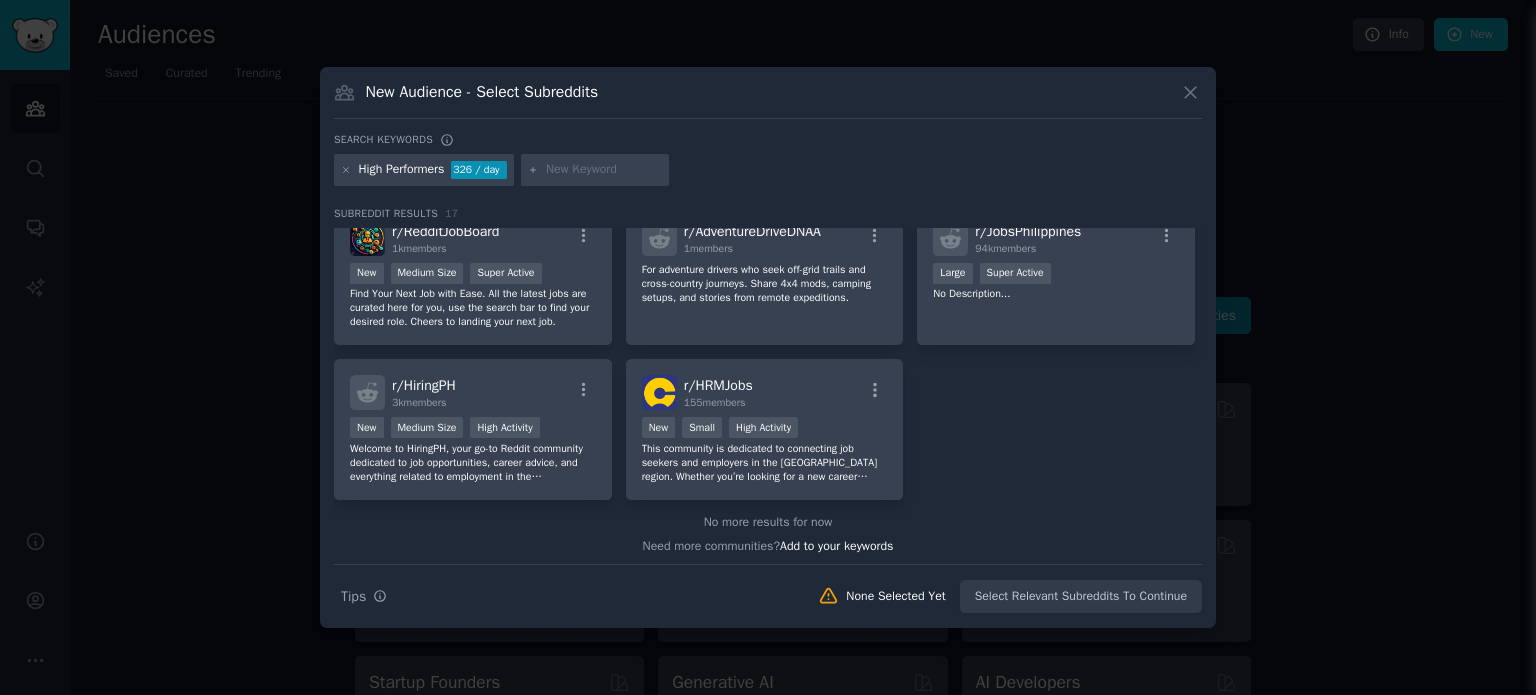 click at bounding box center [604, 170] 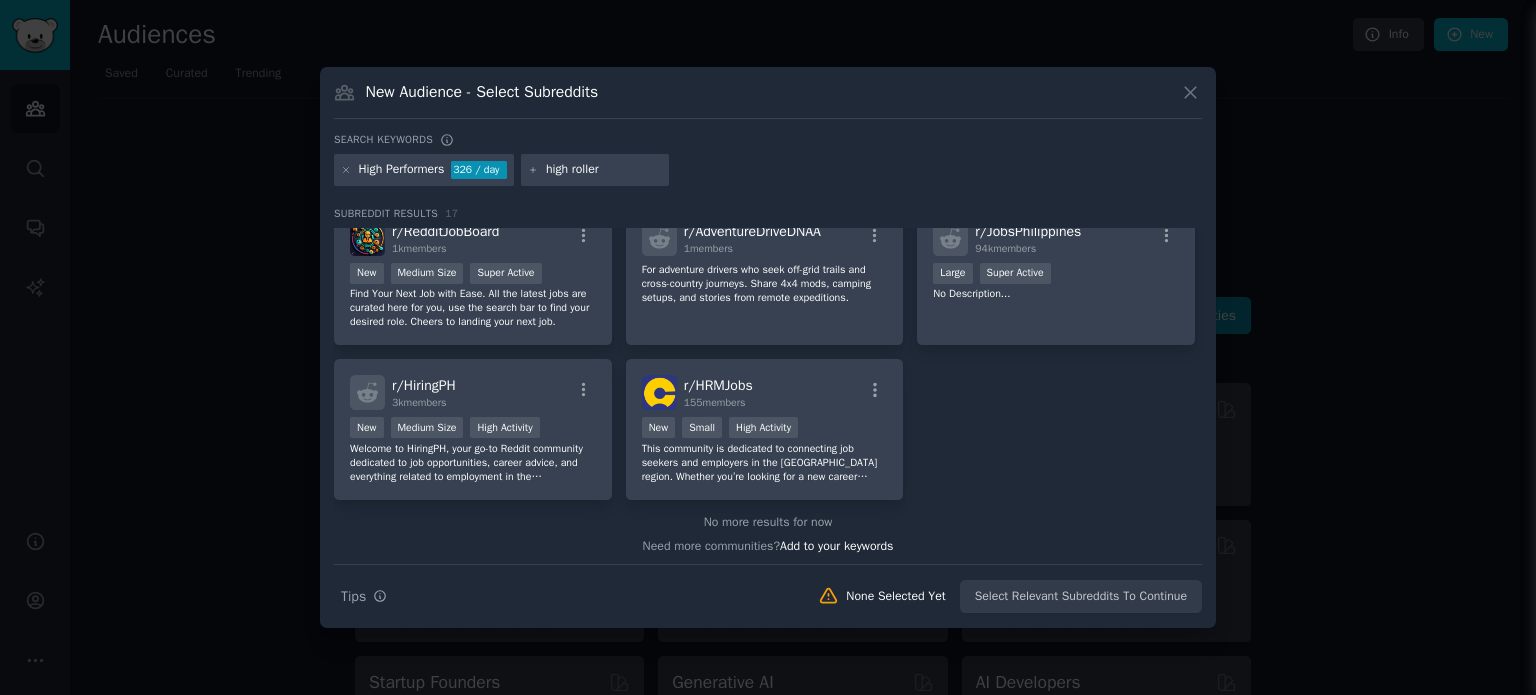 type on "high rollers" 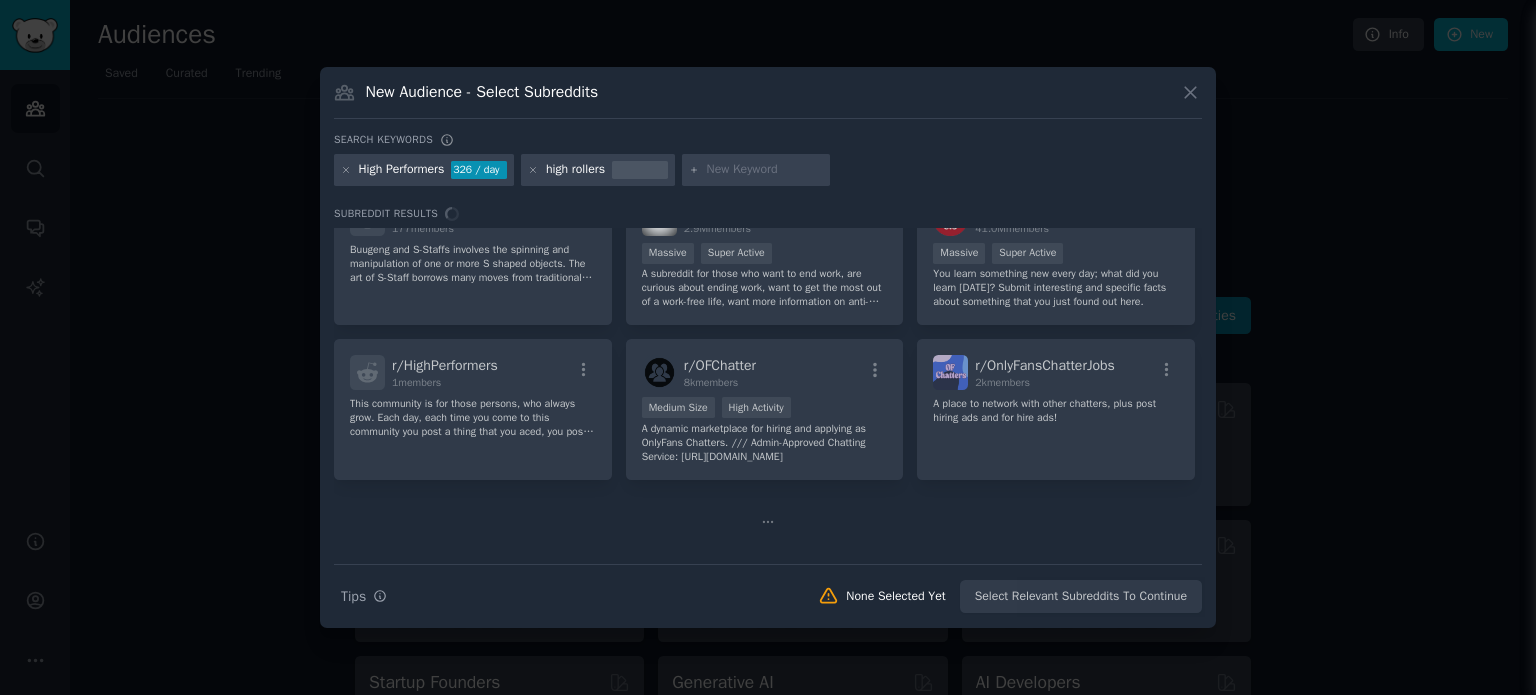 scroll, scrollTop: 0, scrollLeft: 0, axis: both 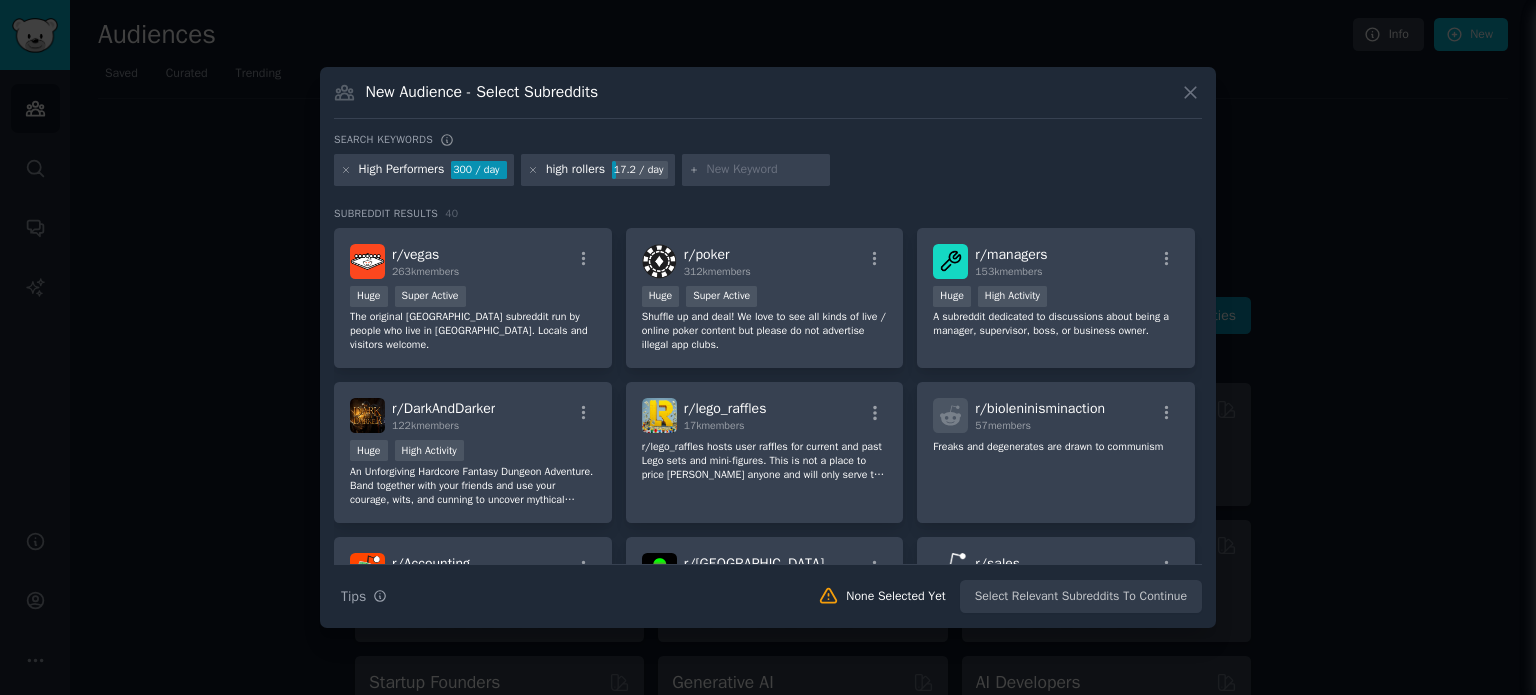 click on "high rollers 17.2 / day" at bounding box center [598, 170] 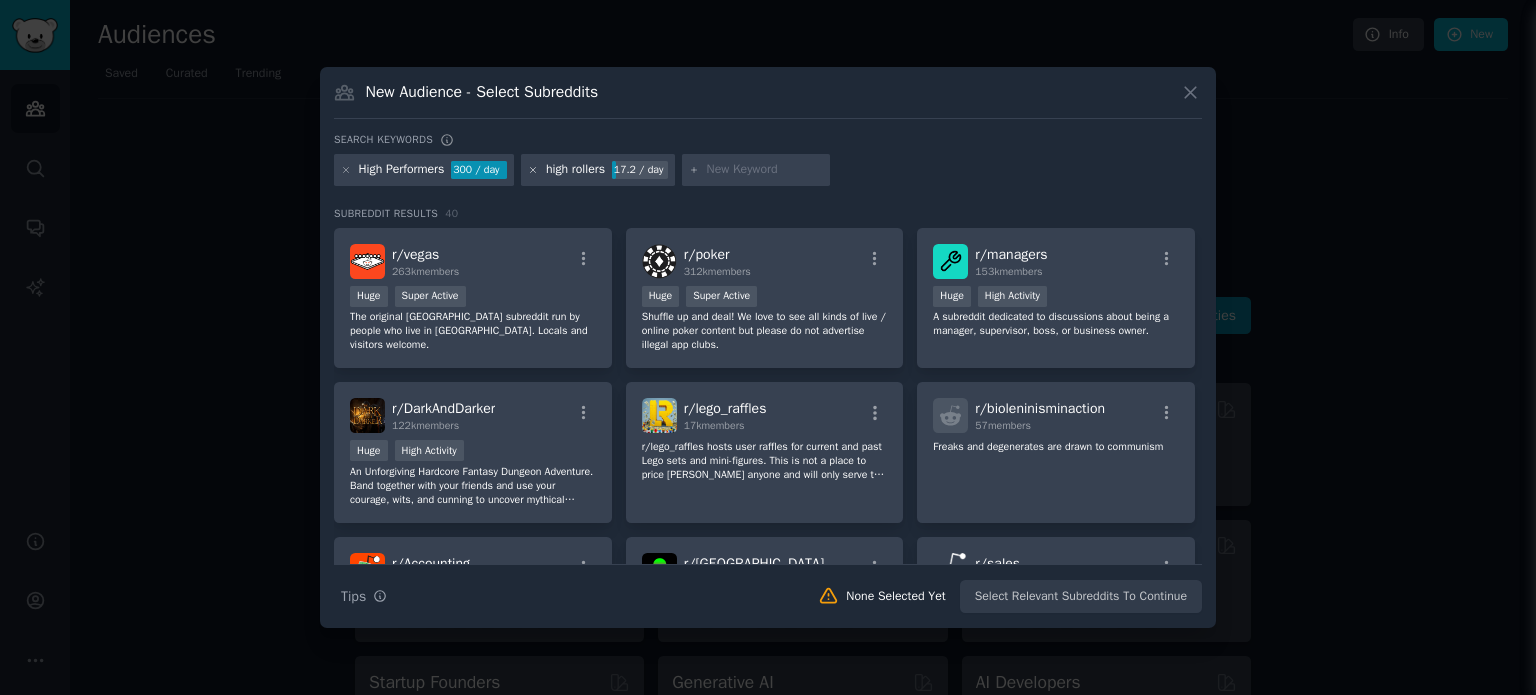 click 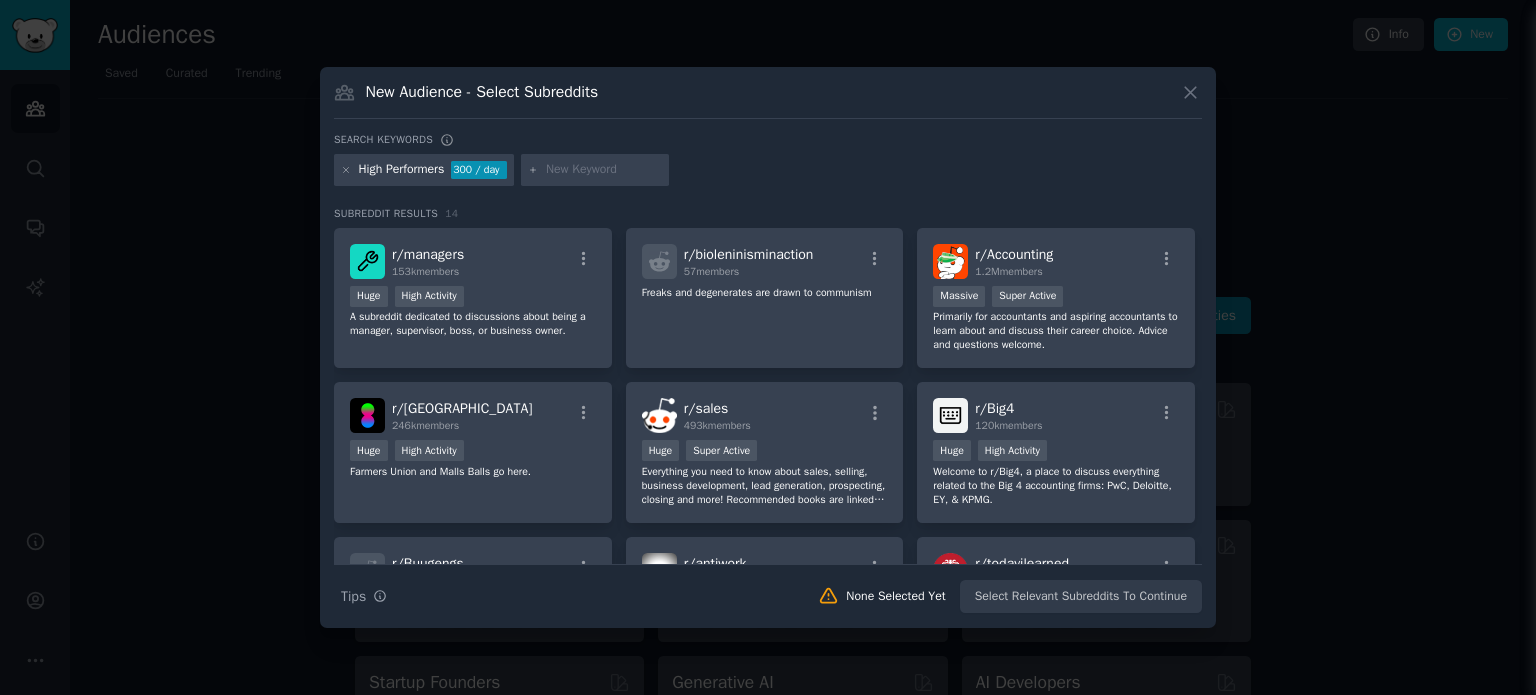 click at bounding box center [604, 170] 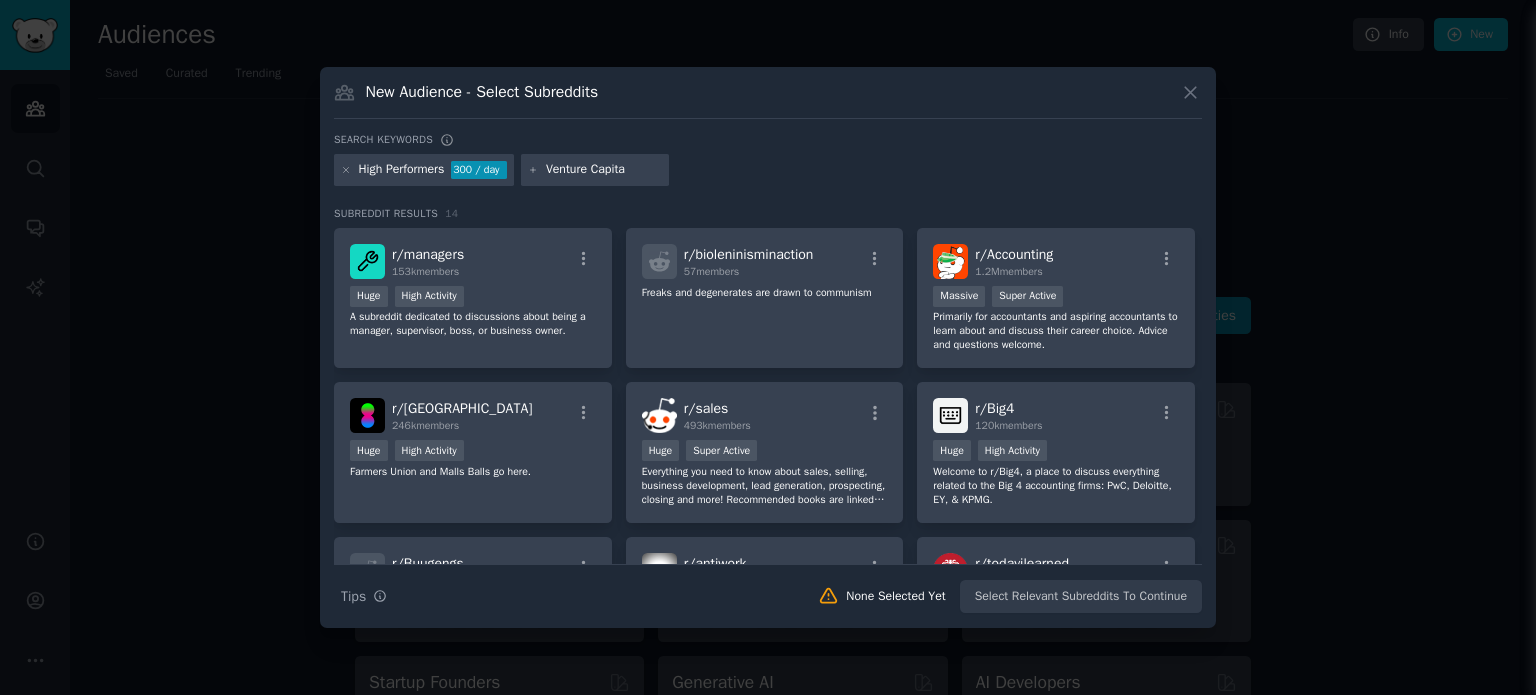 type on "Venture Capital" 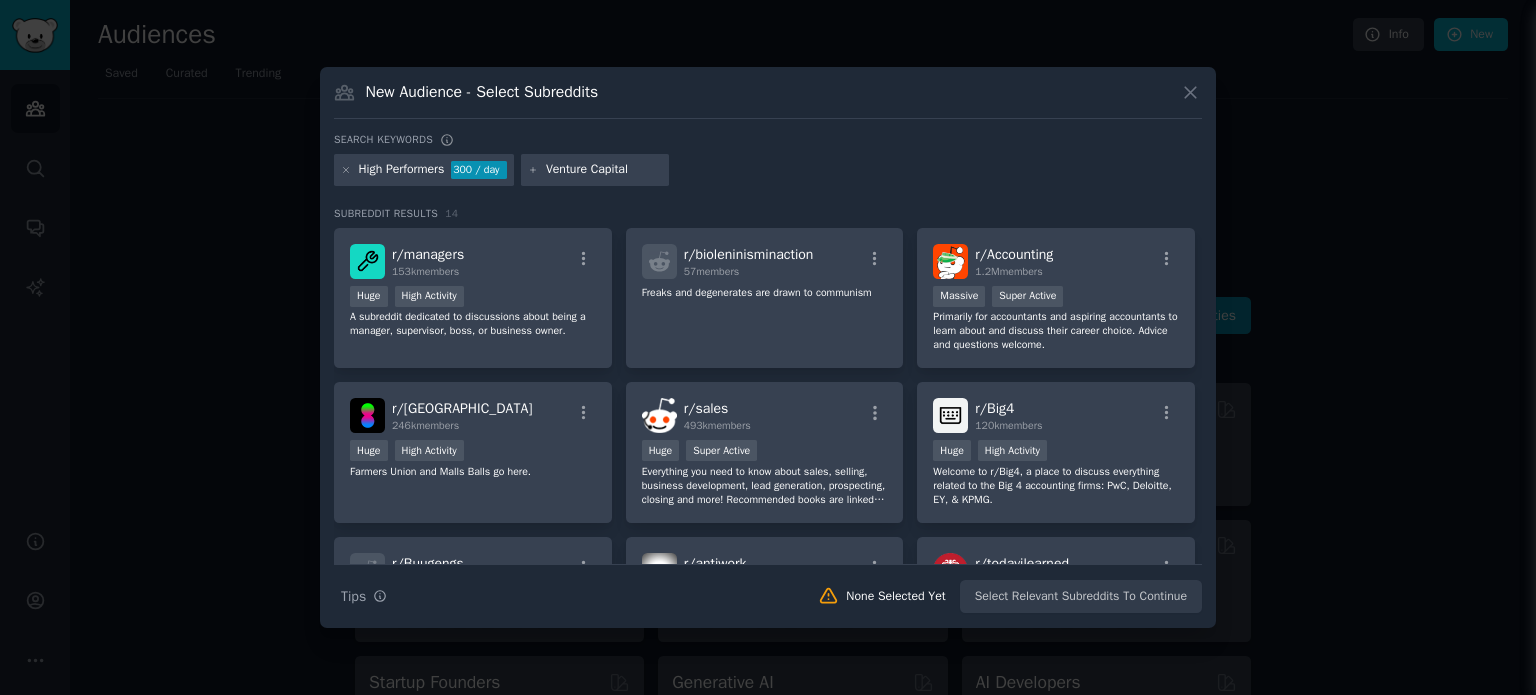 type 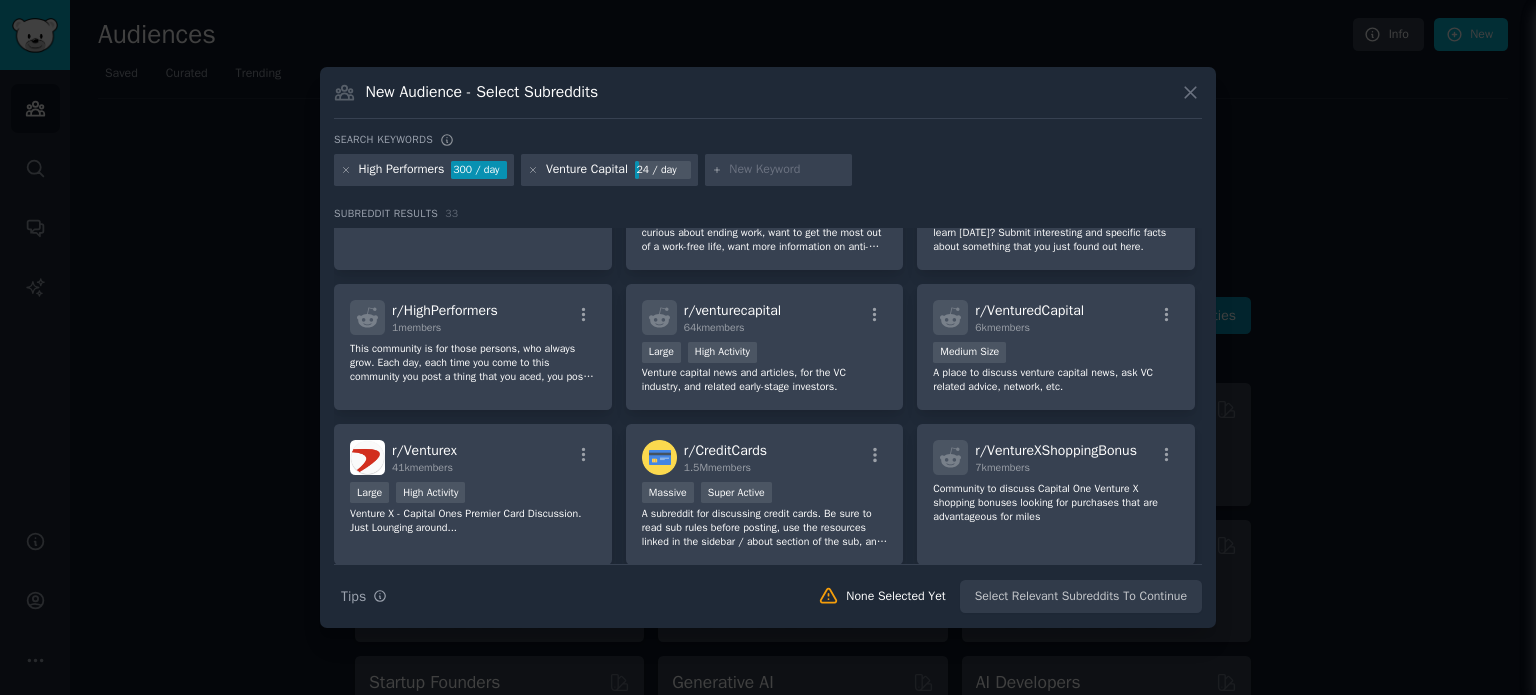 scroll, scrollTop: 564, scrollLeft: 0, axis: vertical 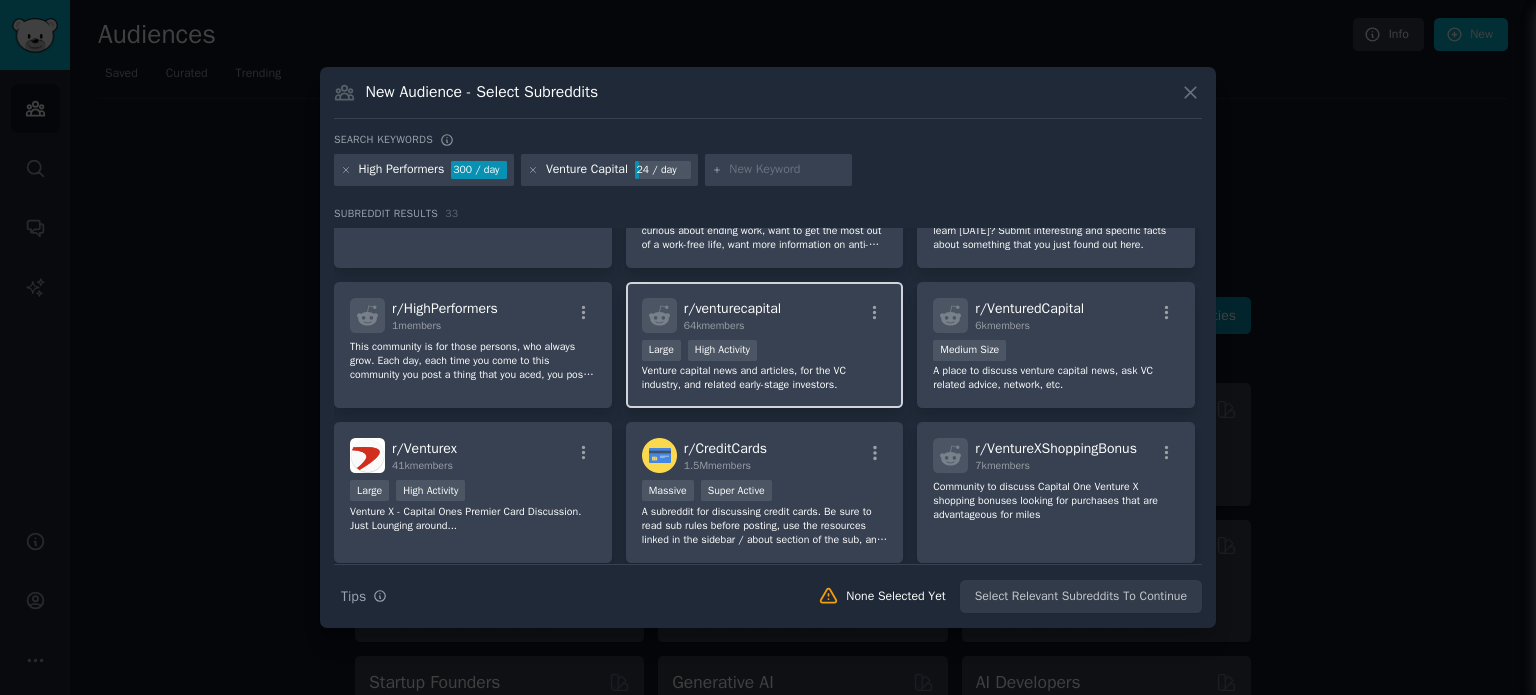 click on "Venture capital news and articles, for the VC industry, and related early-stage investors." at bounding box center (765, 378) 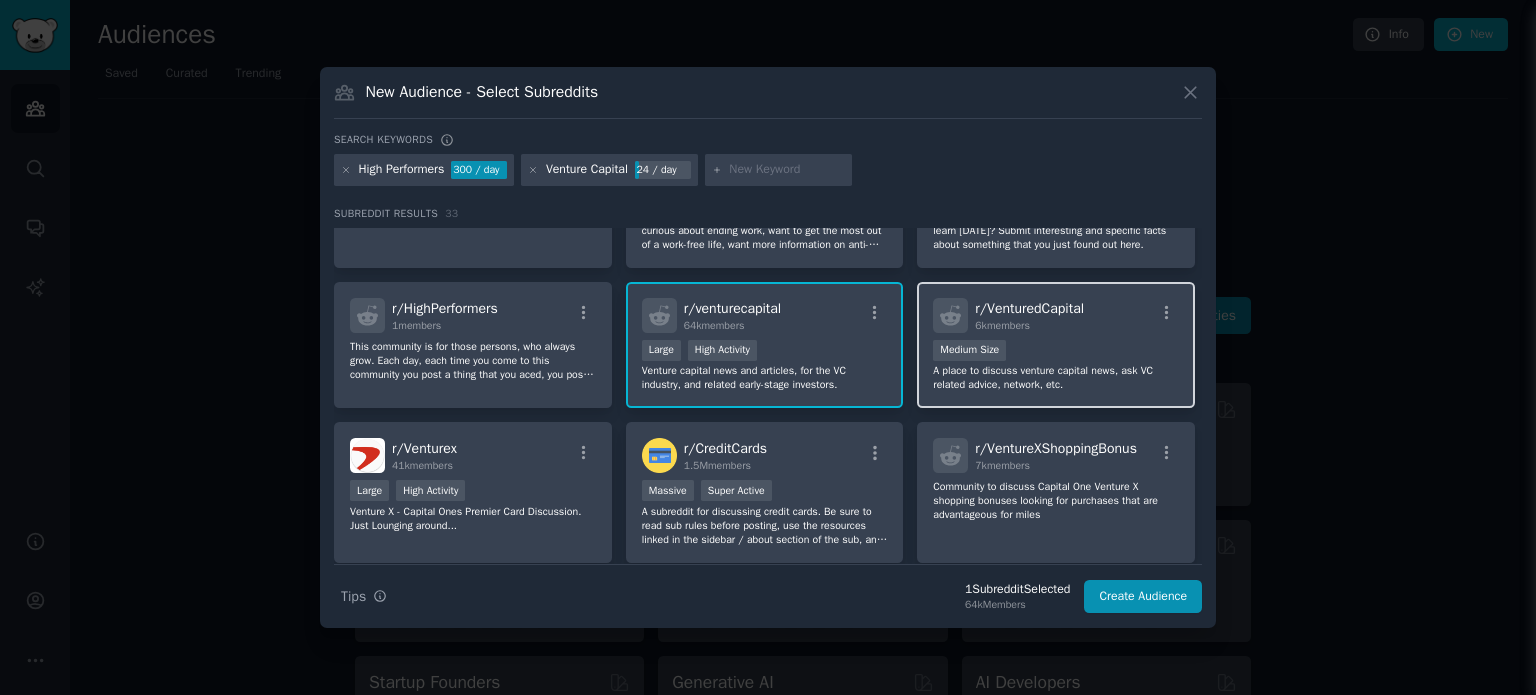 click on "A place to discuss venture capital news, ask VC related advice, network, etc." at bounding box center [1056, 378] 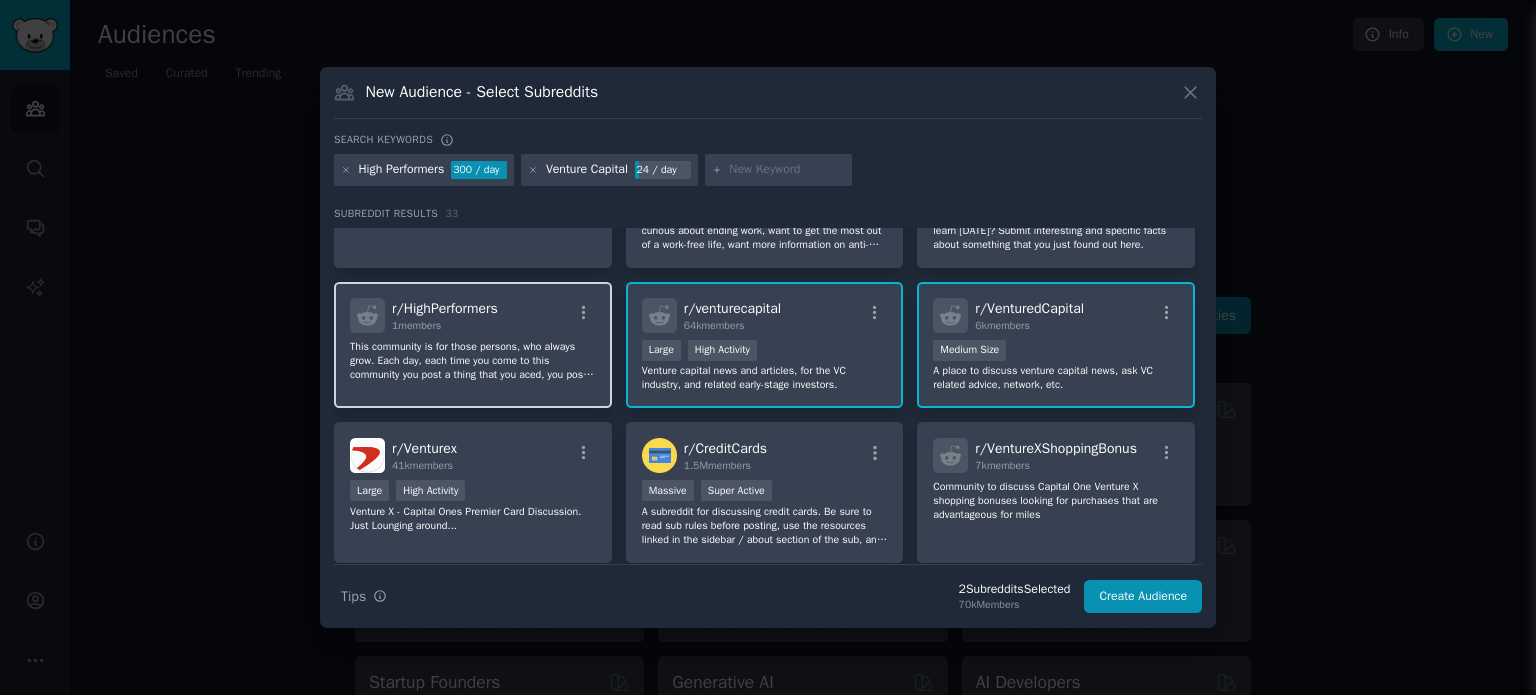 click on "This community is for those persons, who always grow. Each day, each time you come to this community you post a thing that you aced, you post an update that you have grown, you post a fear that you have overcome, you post a relationship statusthat you succeeded in. It's just growth everywhere." 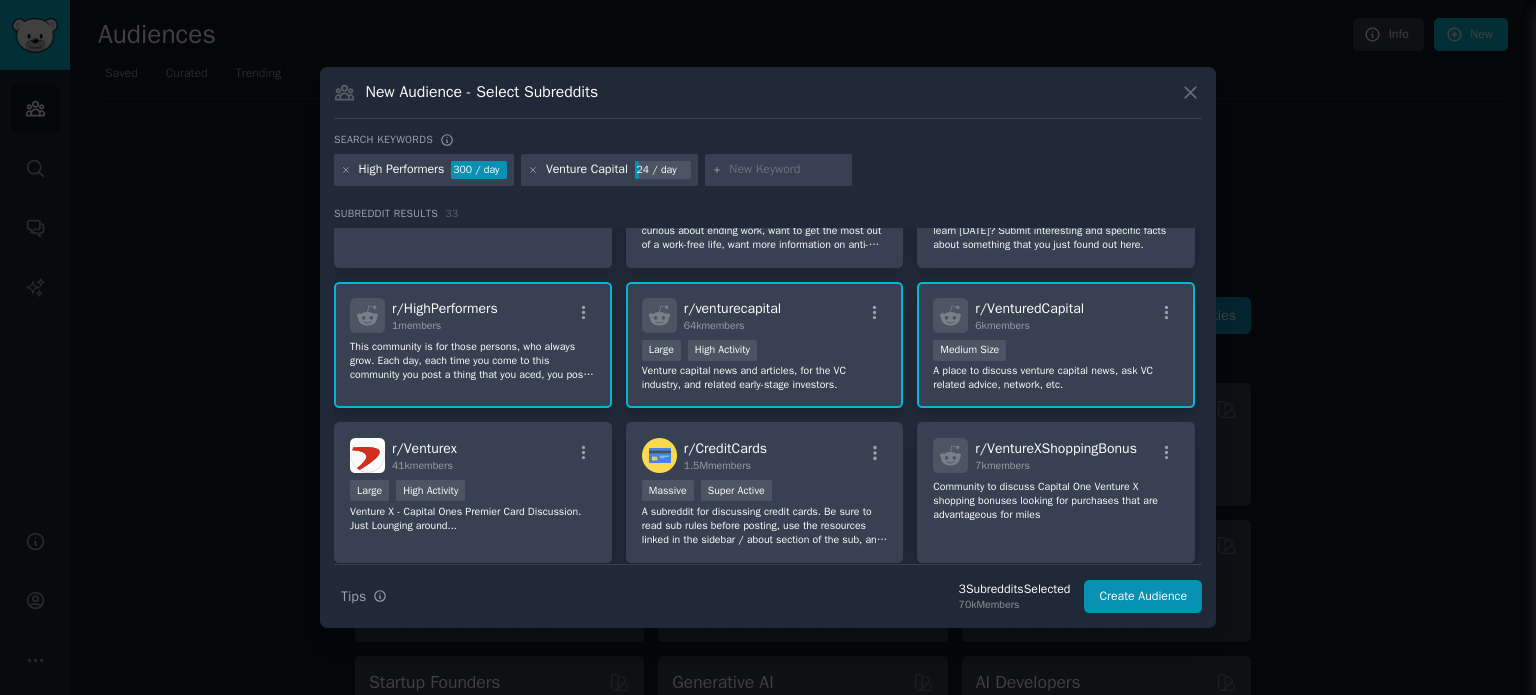 click on "New Audience - Select Subreddits Search keywords Try a 2-4 keywords your audience might mention High Performers 300 / day Venture Capital 24 / day Subreddit Results 33 r/ projectstartups 11  members Tiny Building startup & VC databases from a small Himalayan village. Simple, clean, useful data. Open-access at projectstartups.com. r/ venturecapitaljobs 994  members Small Find venture capital jobs. Powered by venturecapitalcareers.com r/ Accounting 1.2M  members Massive Super Active Primarily for accountants and aspiring accountants to learn about and discuss their career choice. Advice and questions welcome. r/ managers 153k  members >= 80th percentile for submissions / day Huge High Activity A subreddit dedicated to discussions about being a manager, supervisor, boss, or business owner. r/ startups 1.9M  members Massive Super Active r/ bioleninisminaction 57  members Freaks and degenerates are drawn to communism r/ Adelaide 246k  members Huge High Activity Farmers Union and Malls Balls go here. r/ sales 493k" at bounding box center (768, 347) 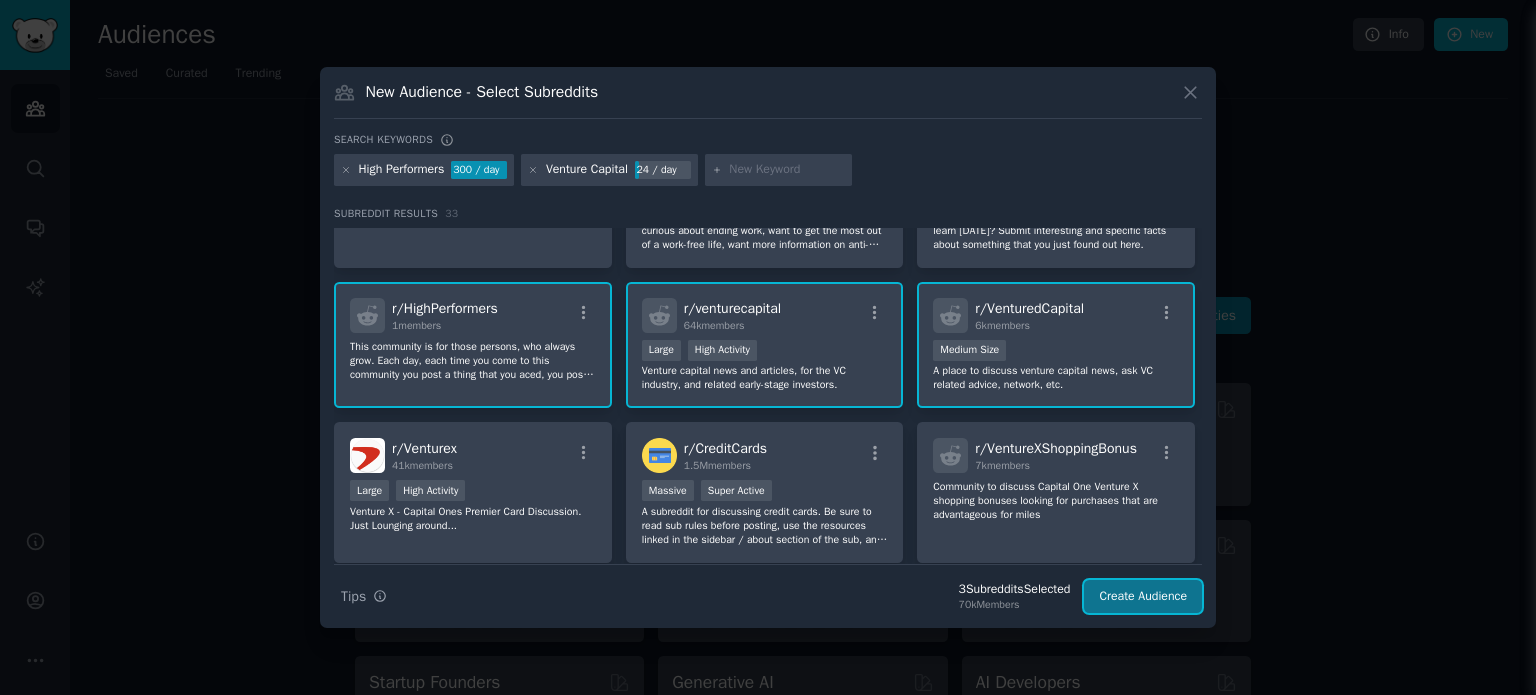 click on "Create Audience" at bounding box center (1143, 597) 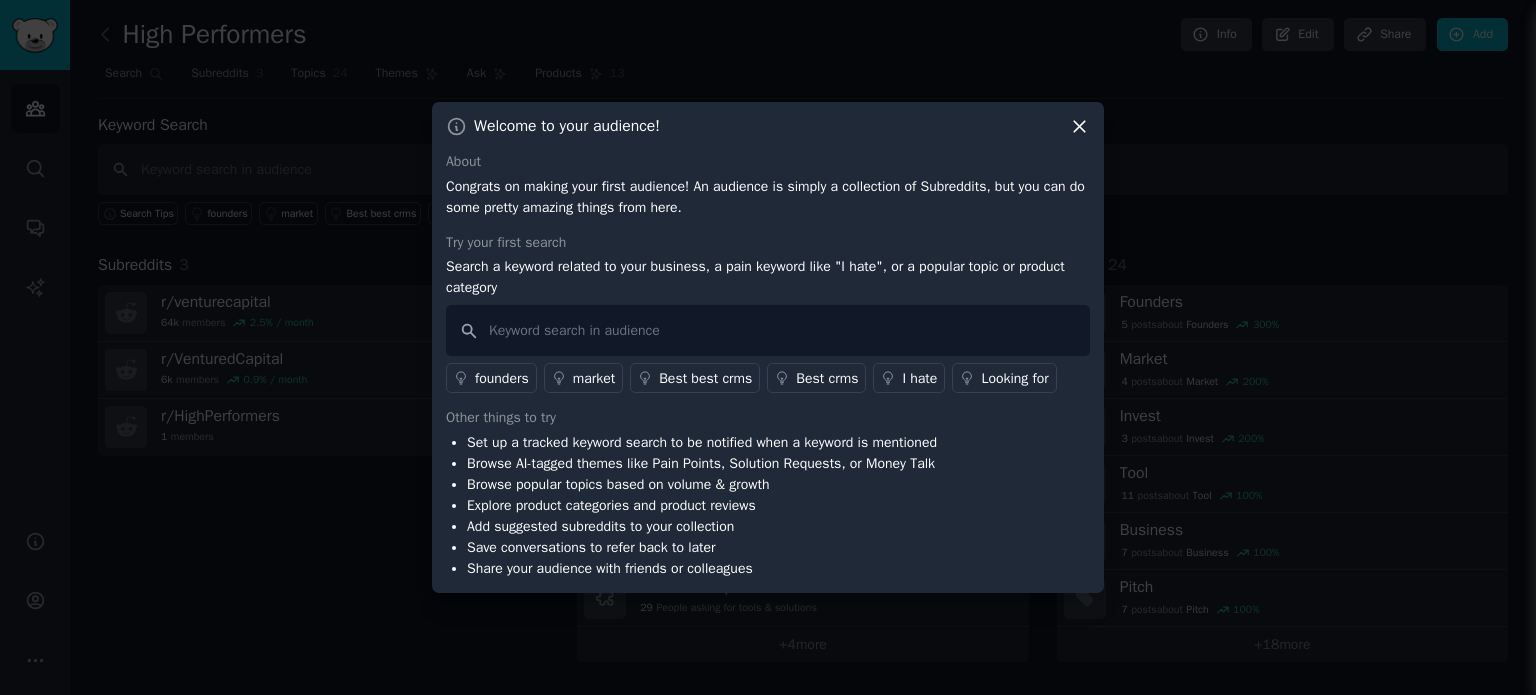 click on "founders" at bounding box center [502, 378] 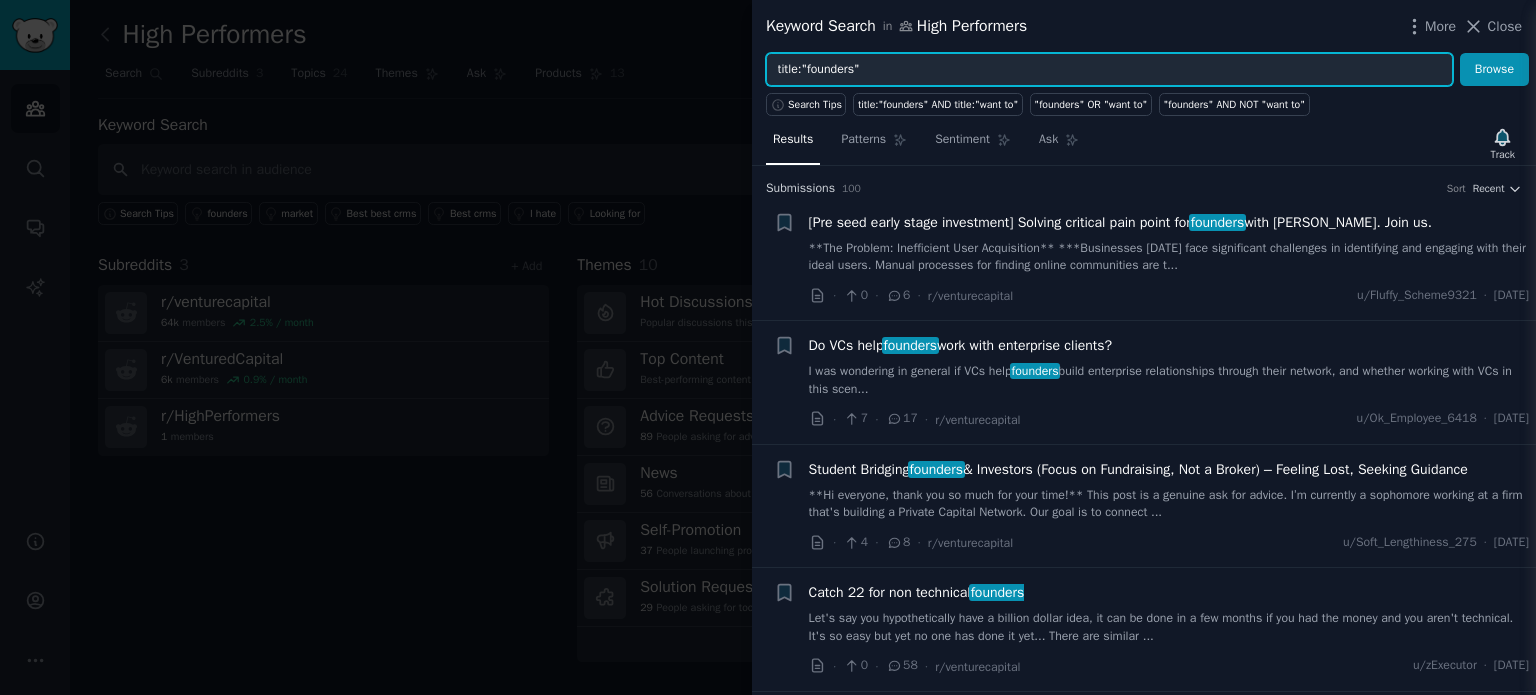 click on "title:"founders"" at bounding box center [1109, 70] 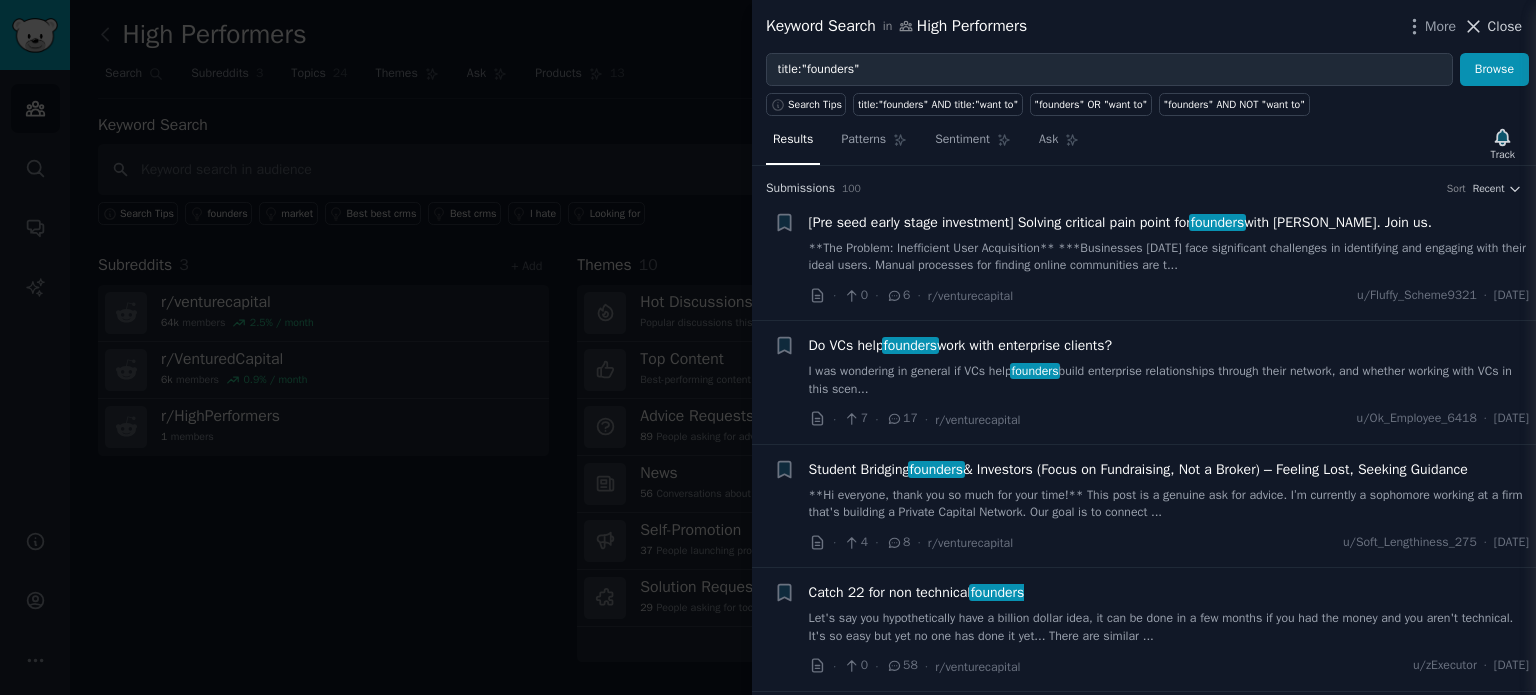 click 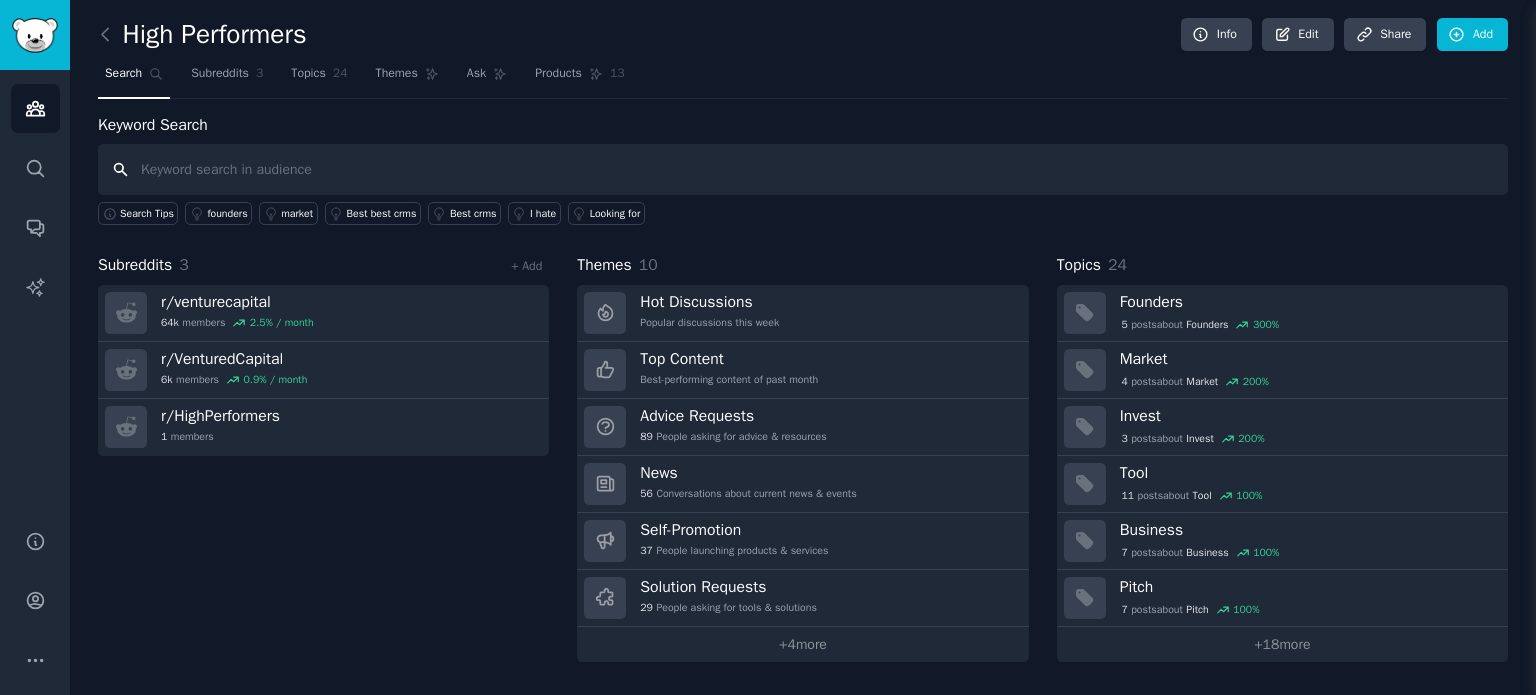 click at bounding box center (803, 169) 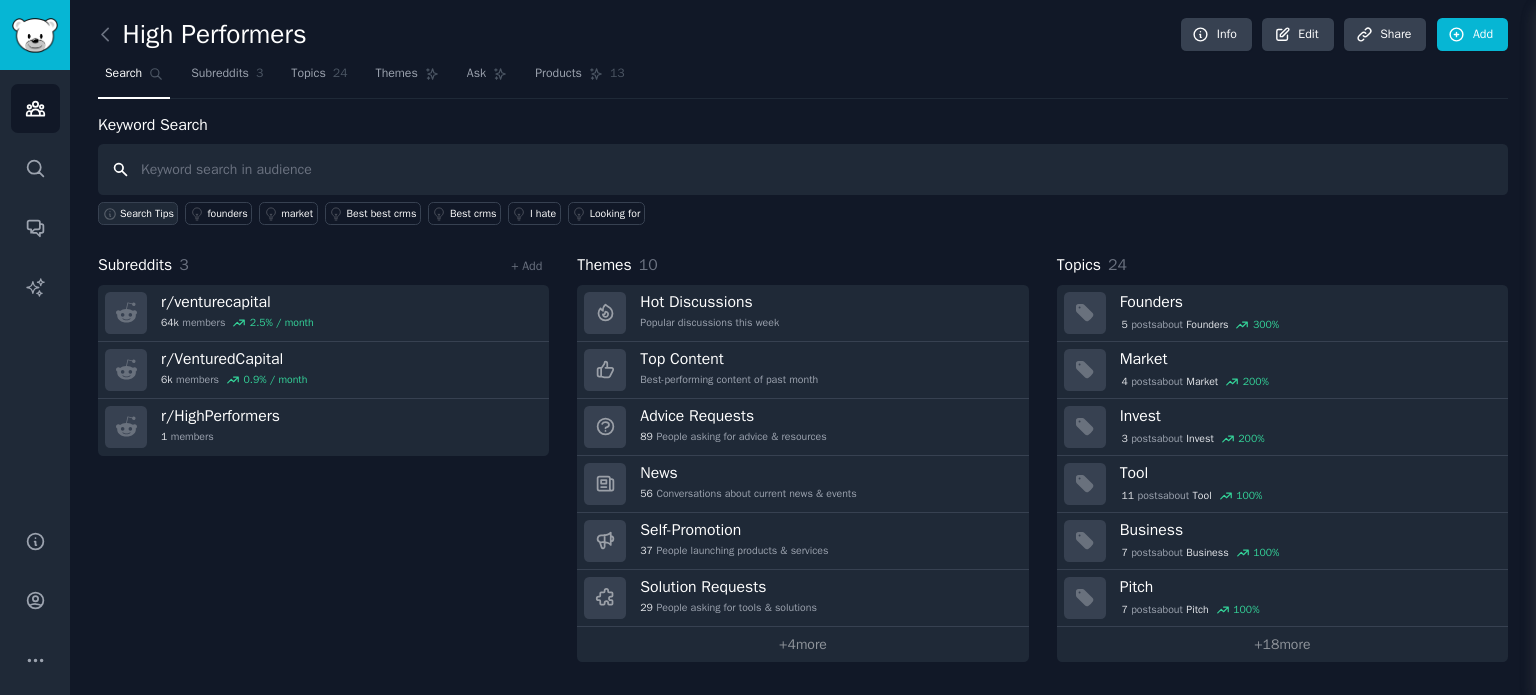 click 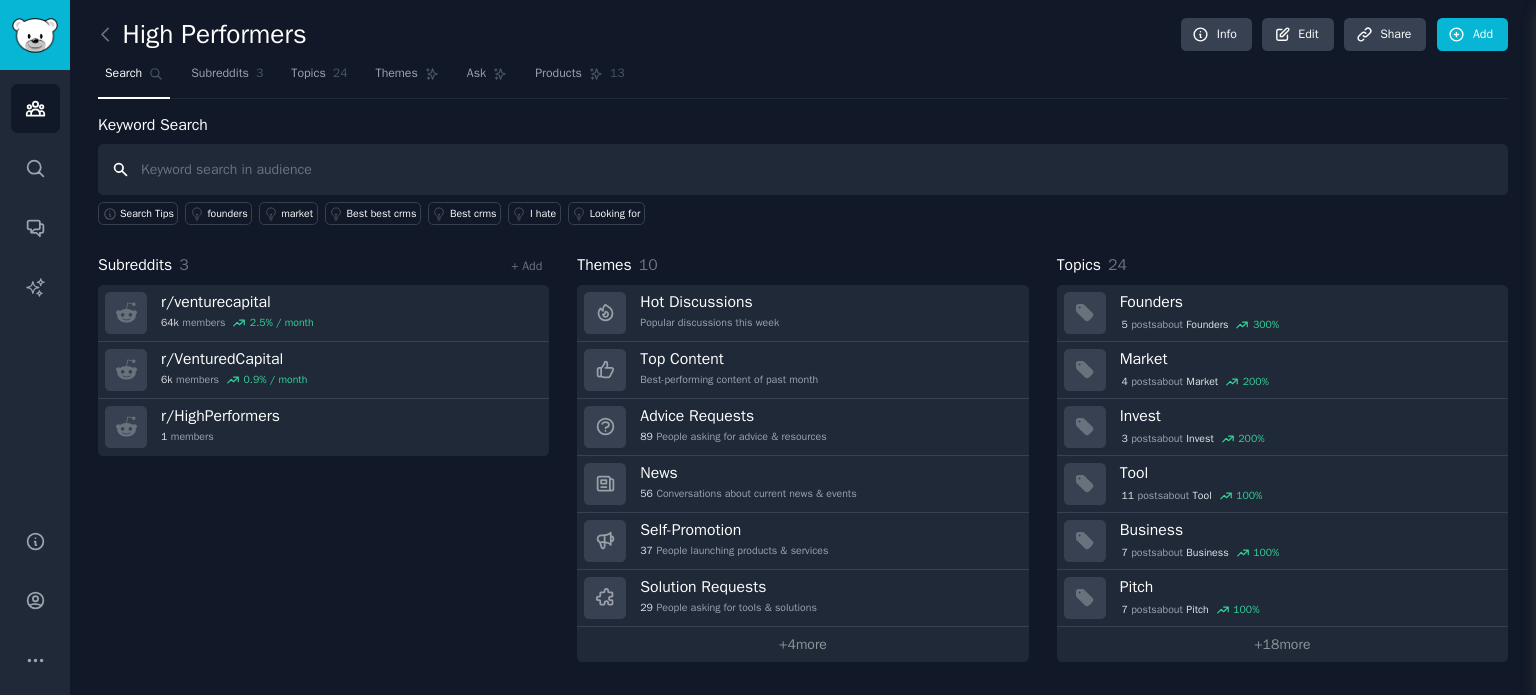click at bounding box center [803, 169] 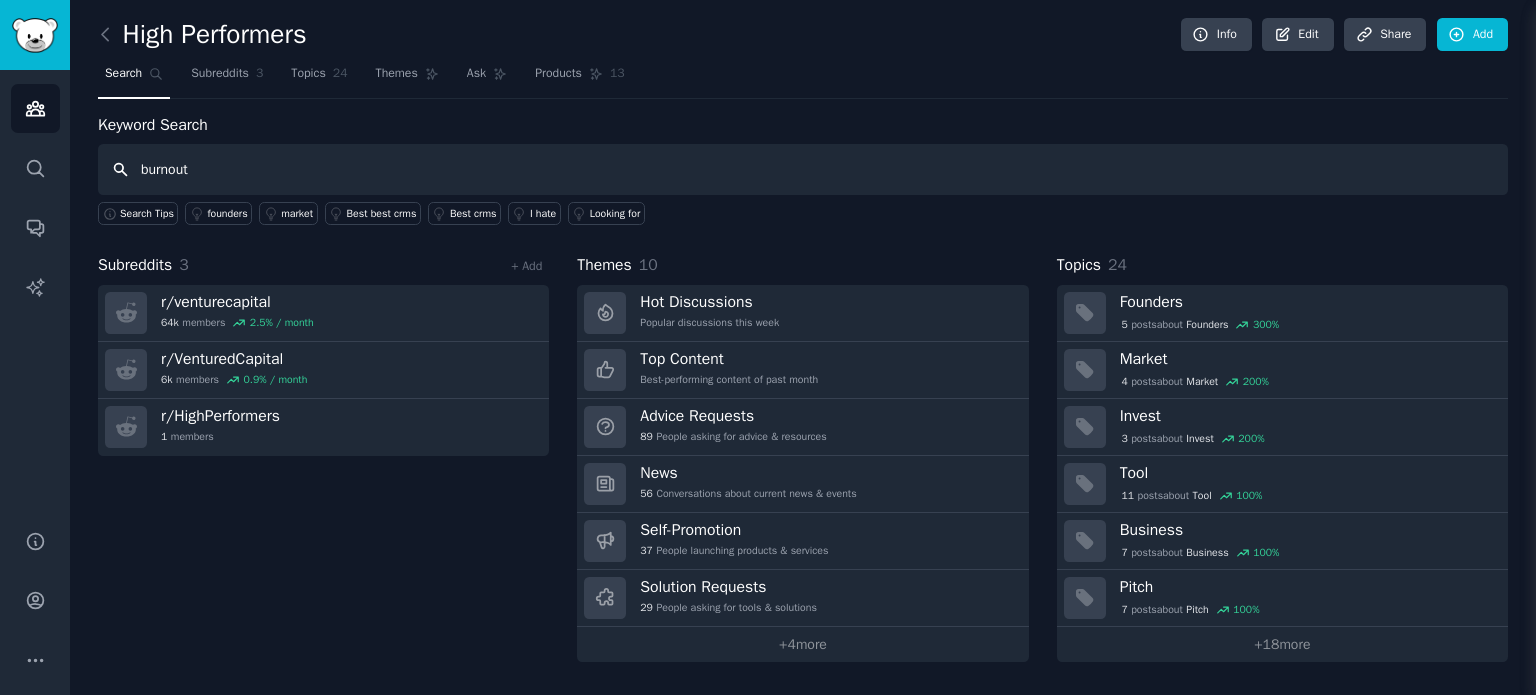 type on "burnout" 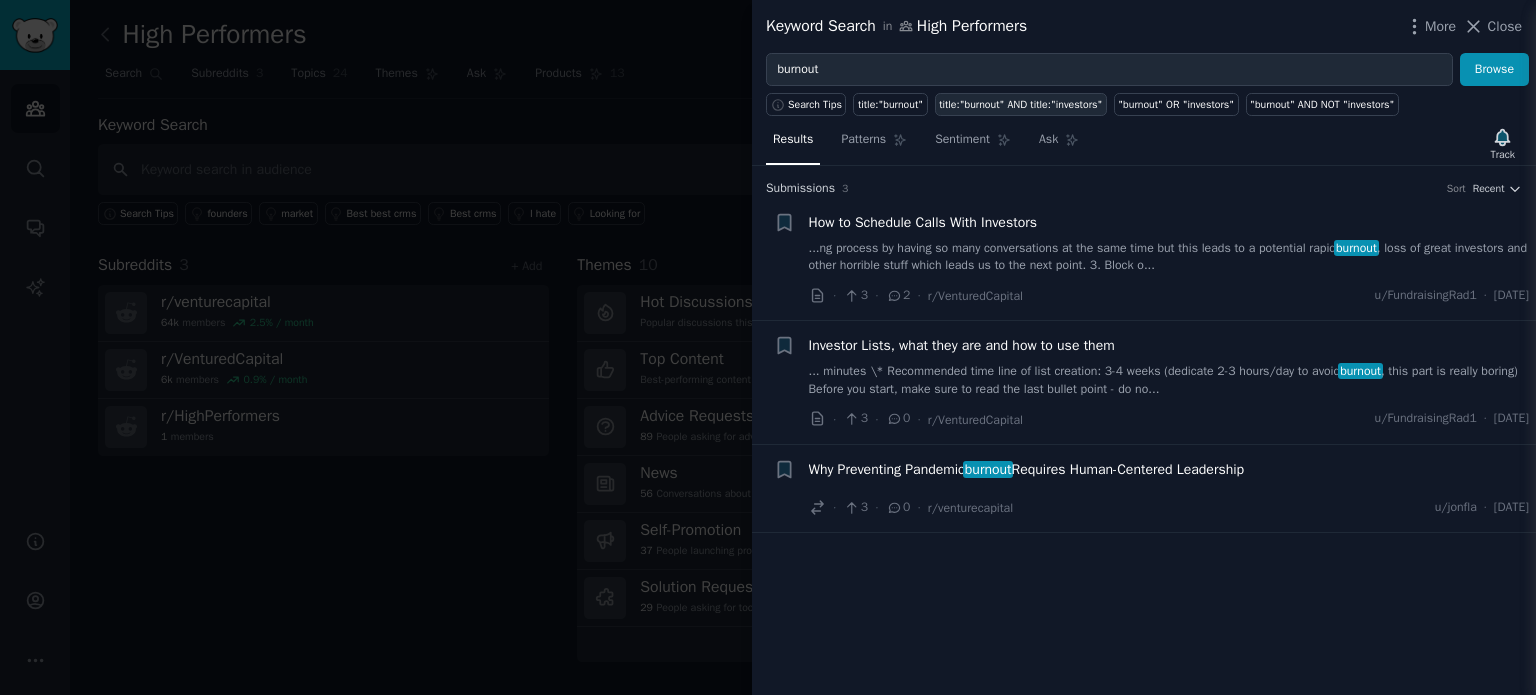 click on "title:"burnout" AND title:"investors"" at bounding box center (1020, 105) 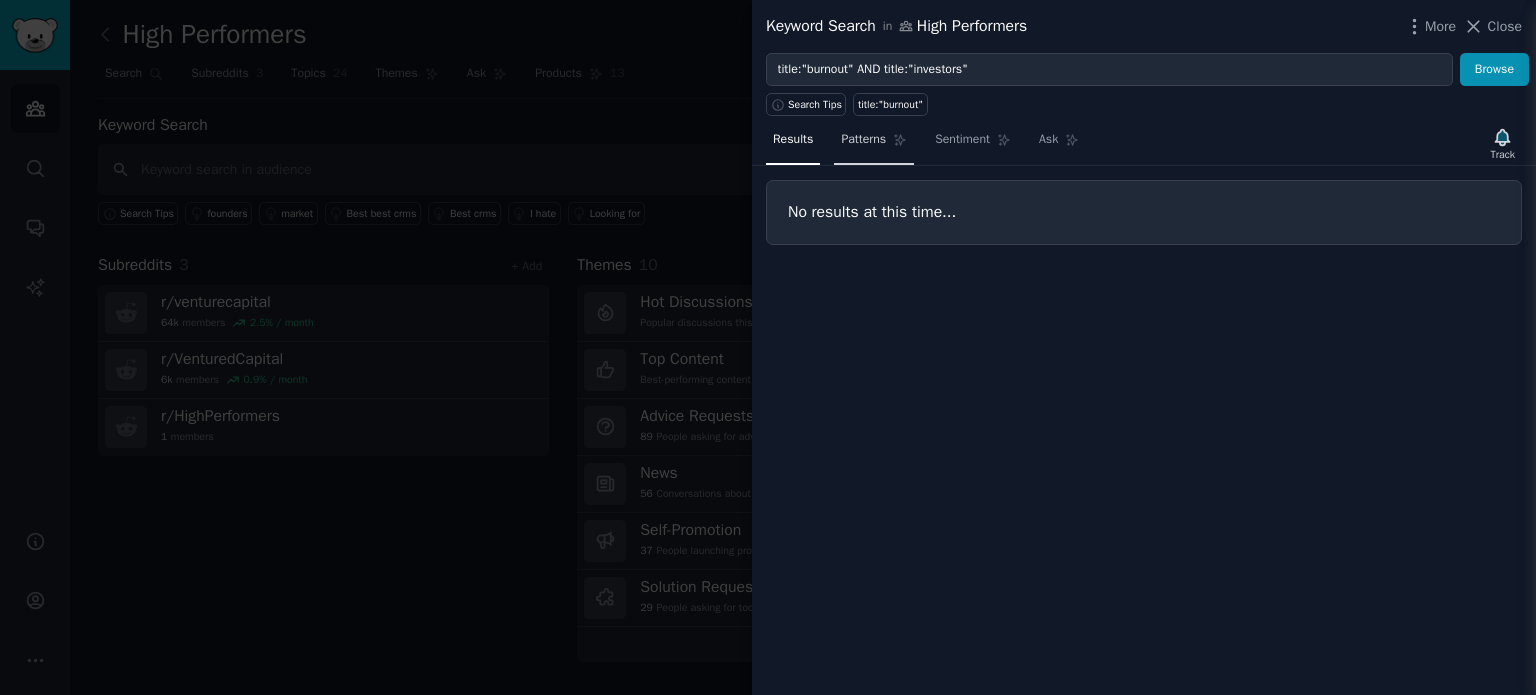click on "Patterns" at bounding box center (863, 140) 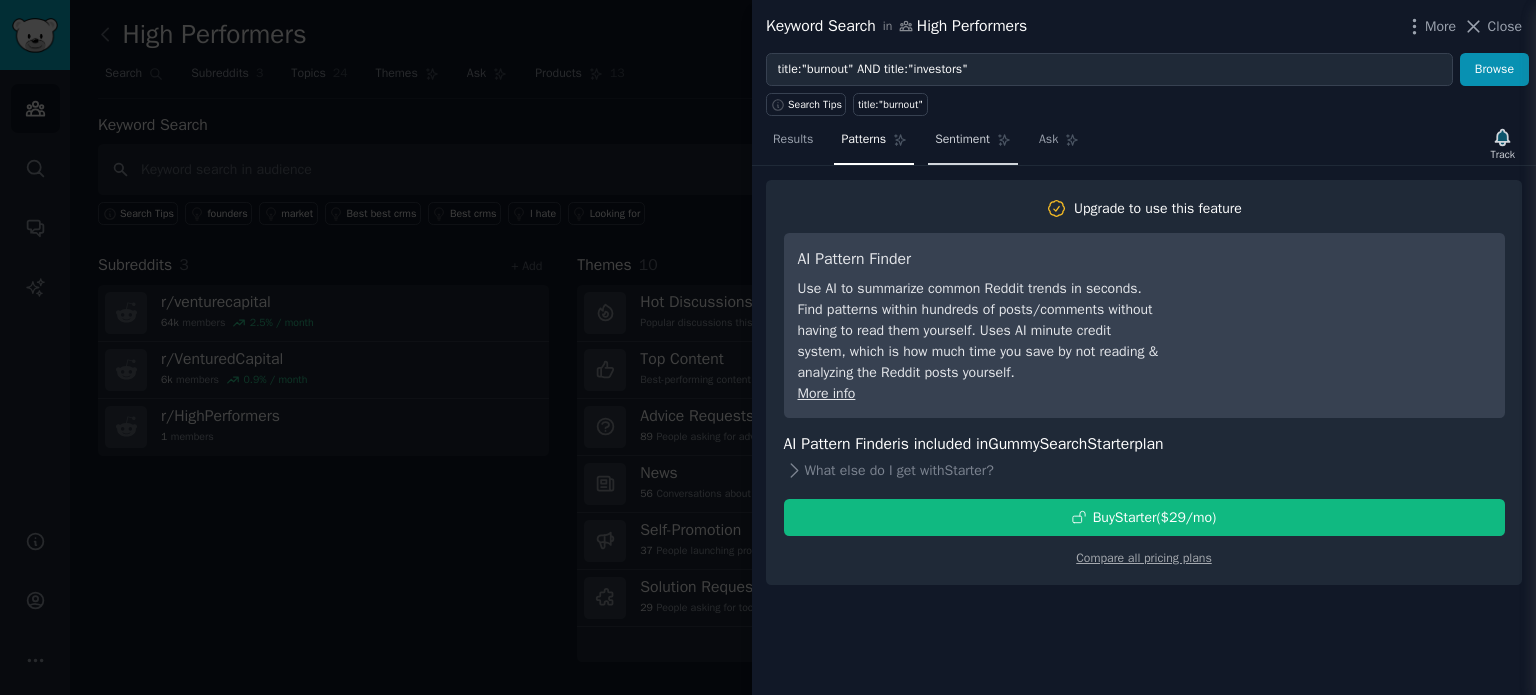click on "Sentiment" at bounding box center (962, 140) 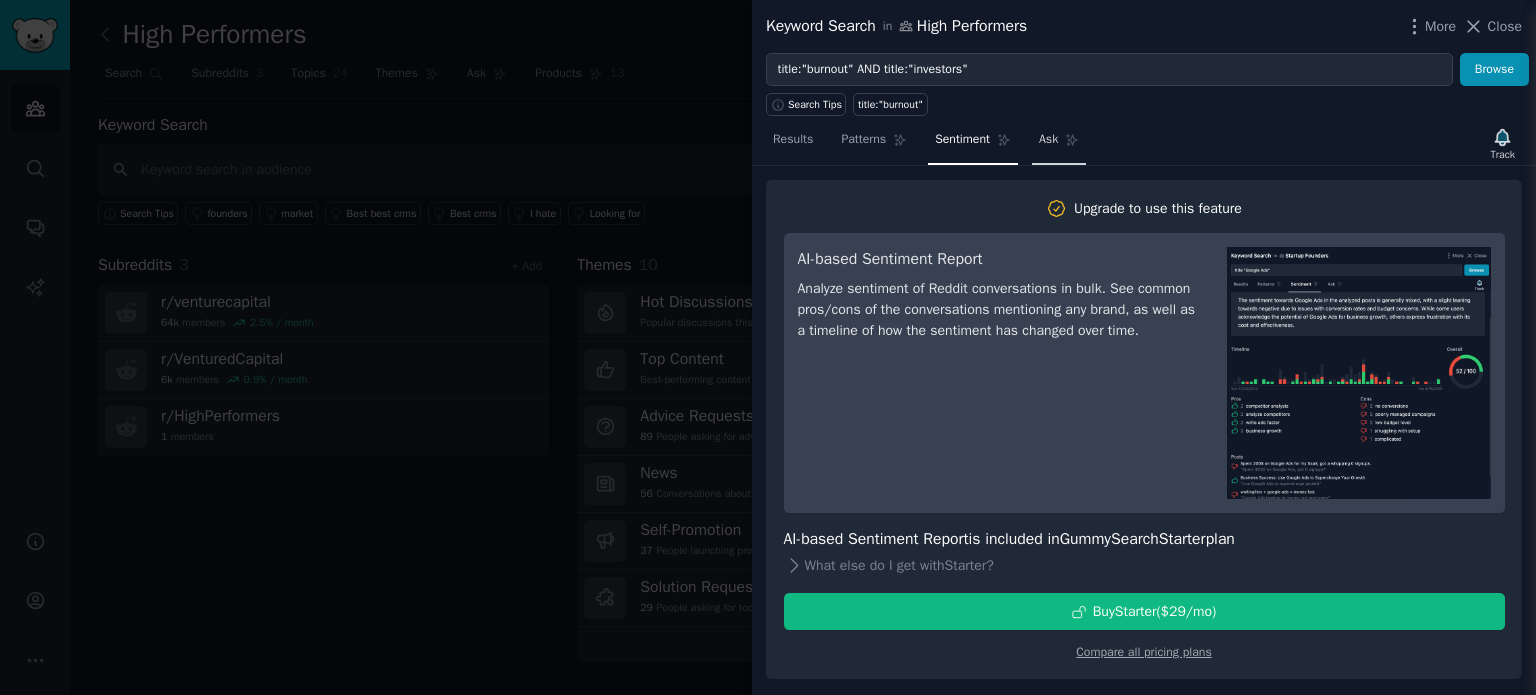click on "Ask" at bounding box center (1048, 140) 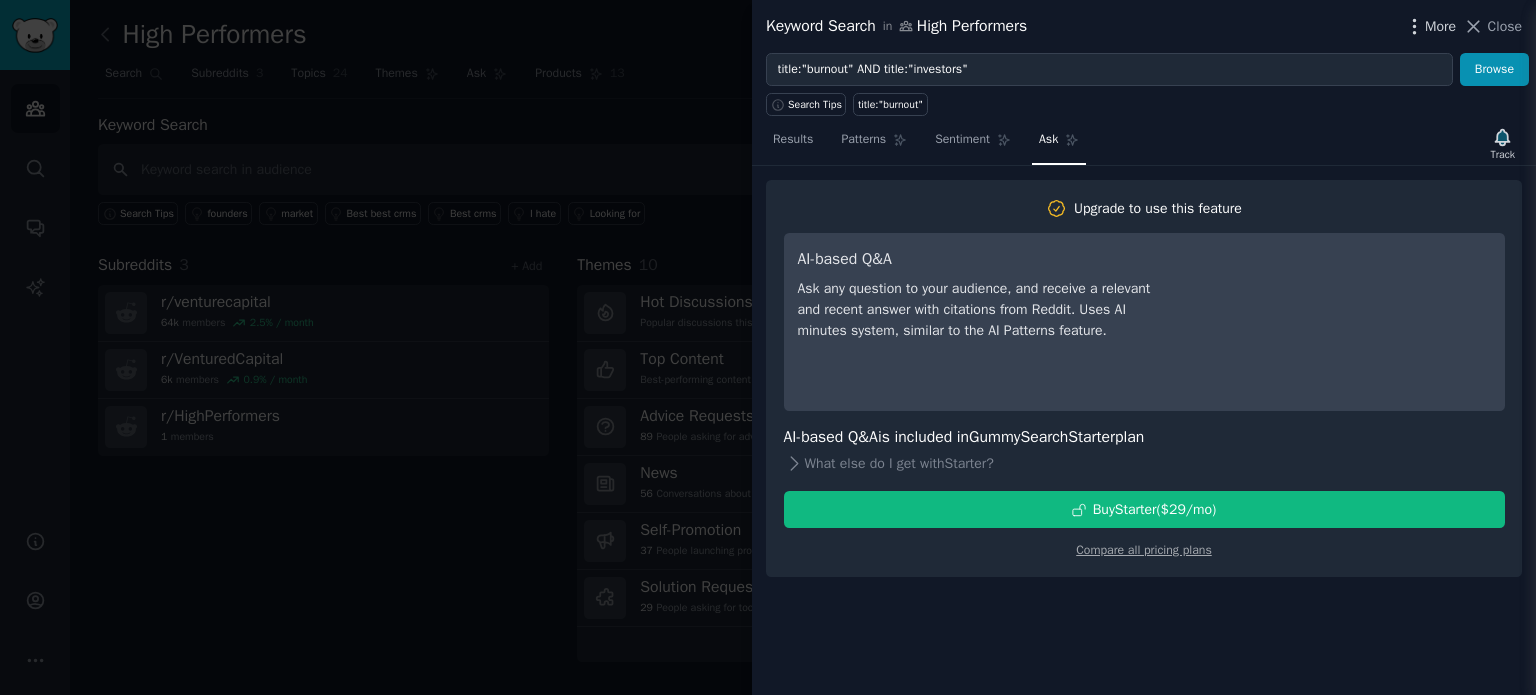click on "More" at bounding box center (1440, 26) 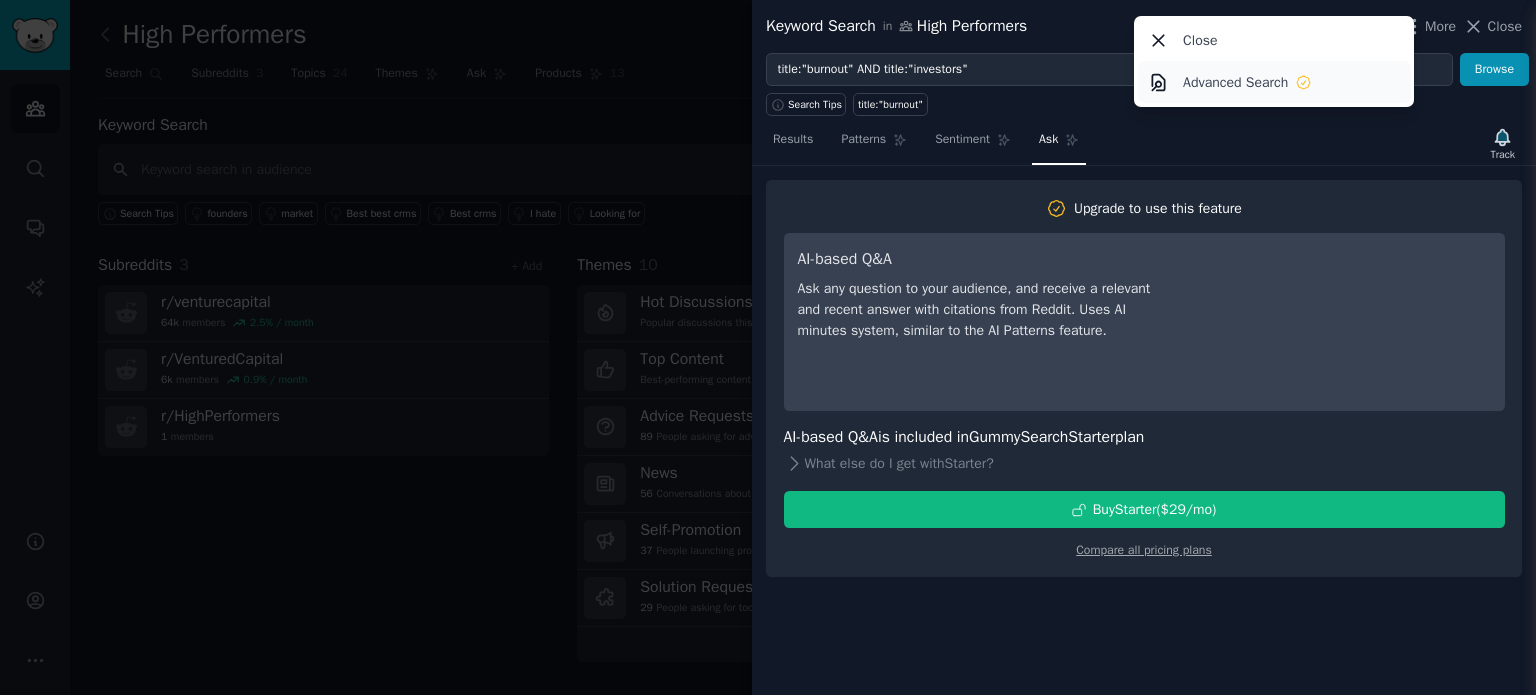 click on "Advanced Search" at bounding box center [1235, 82] 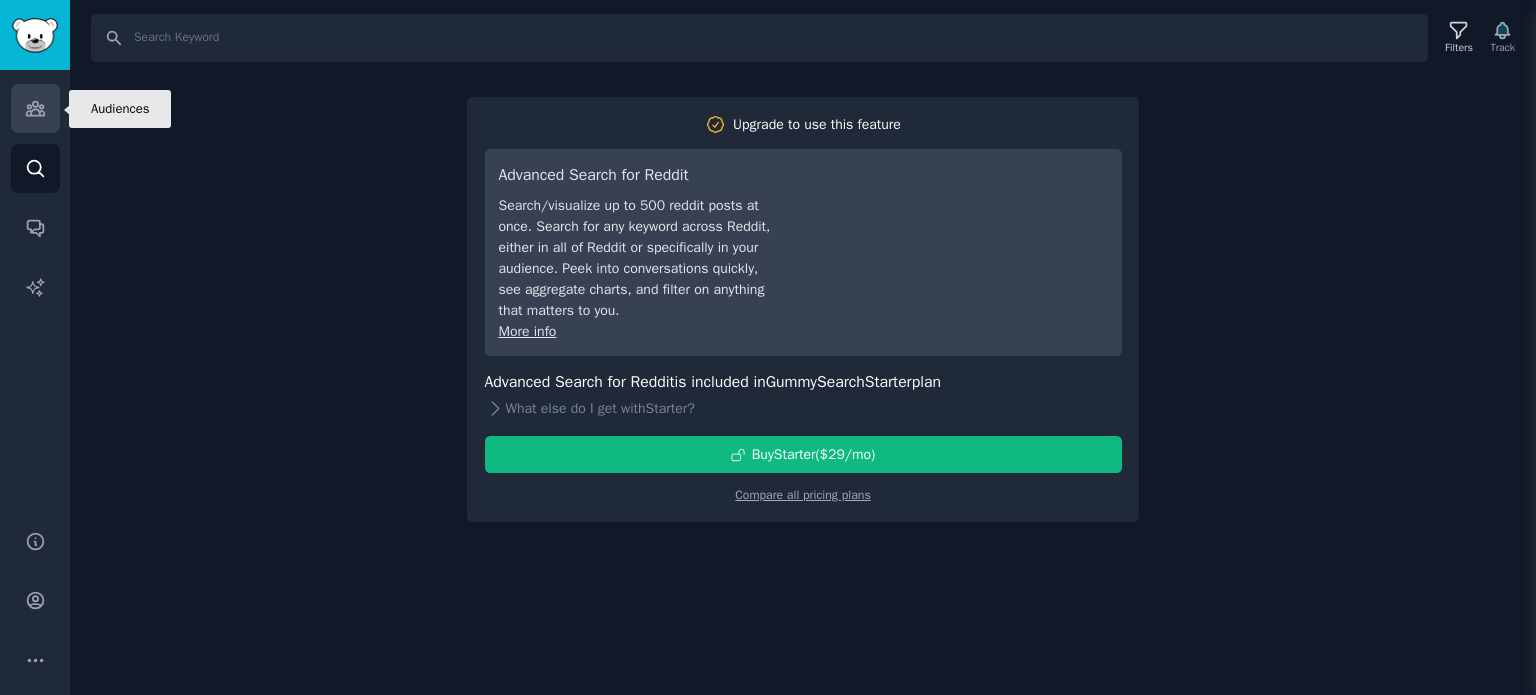 click 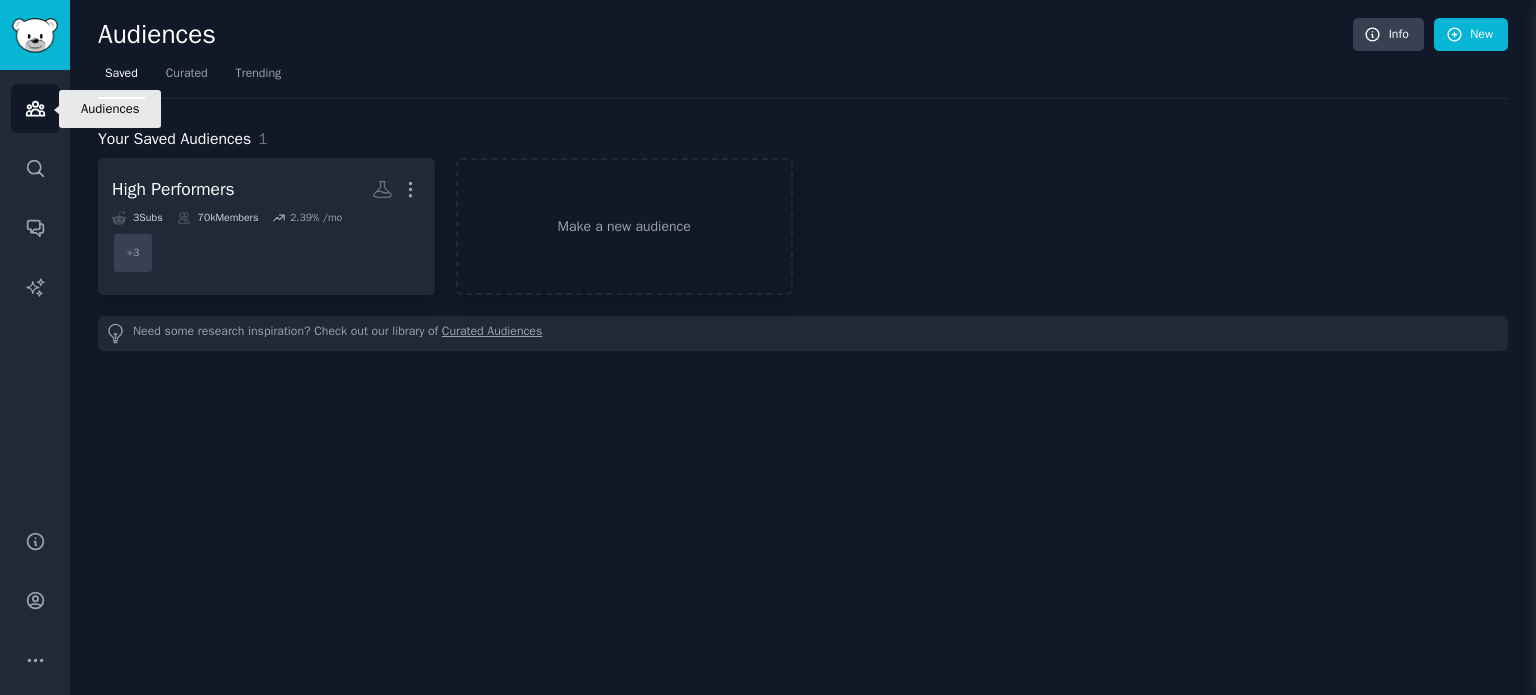 click 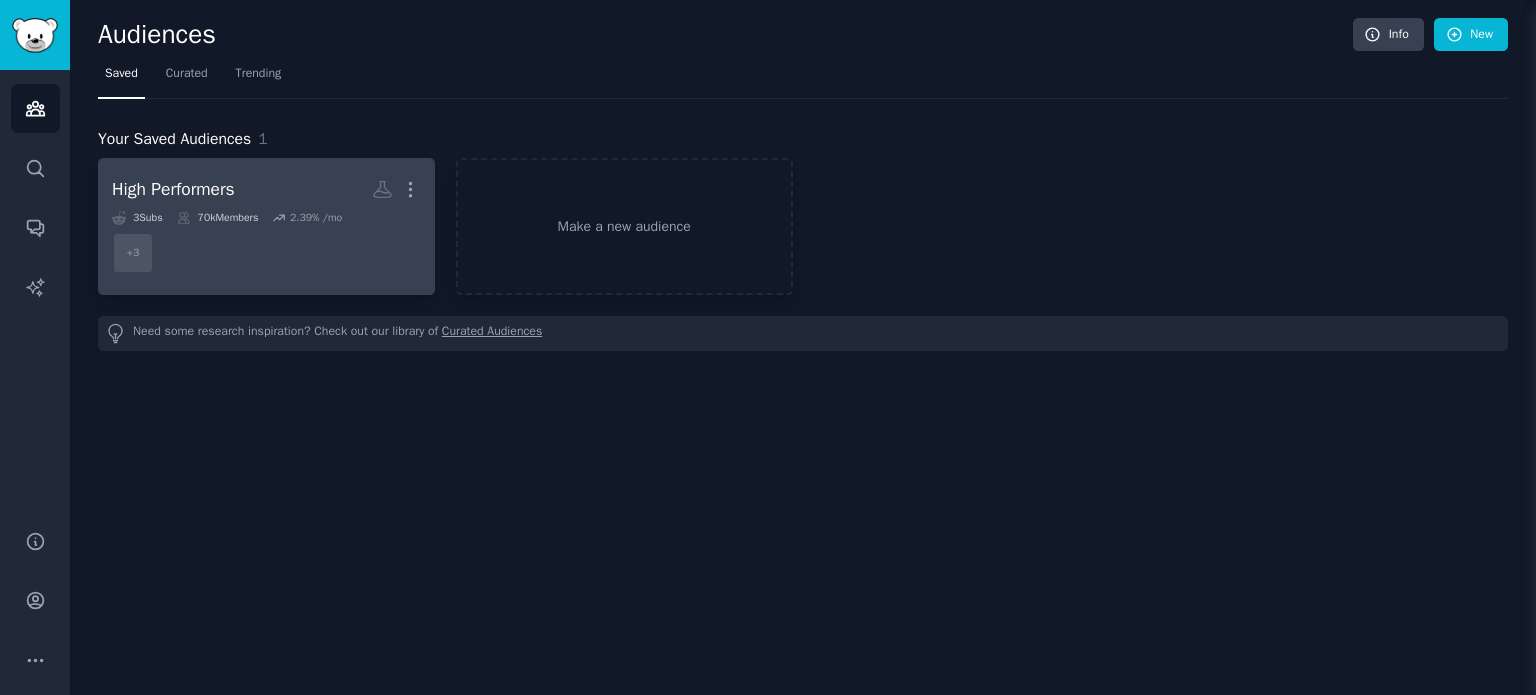 click on "High Performers More" at bounding box center [266, 189] 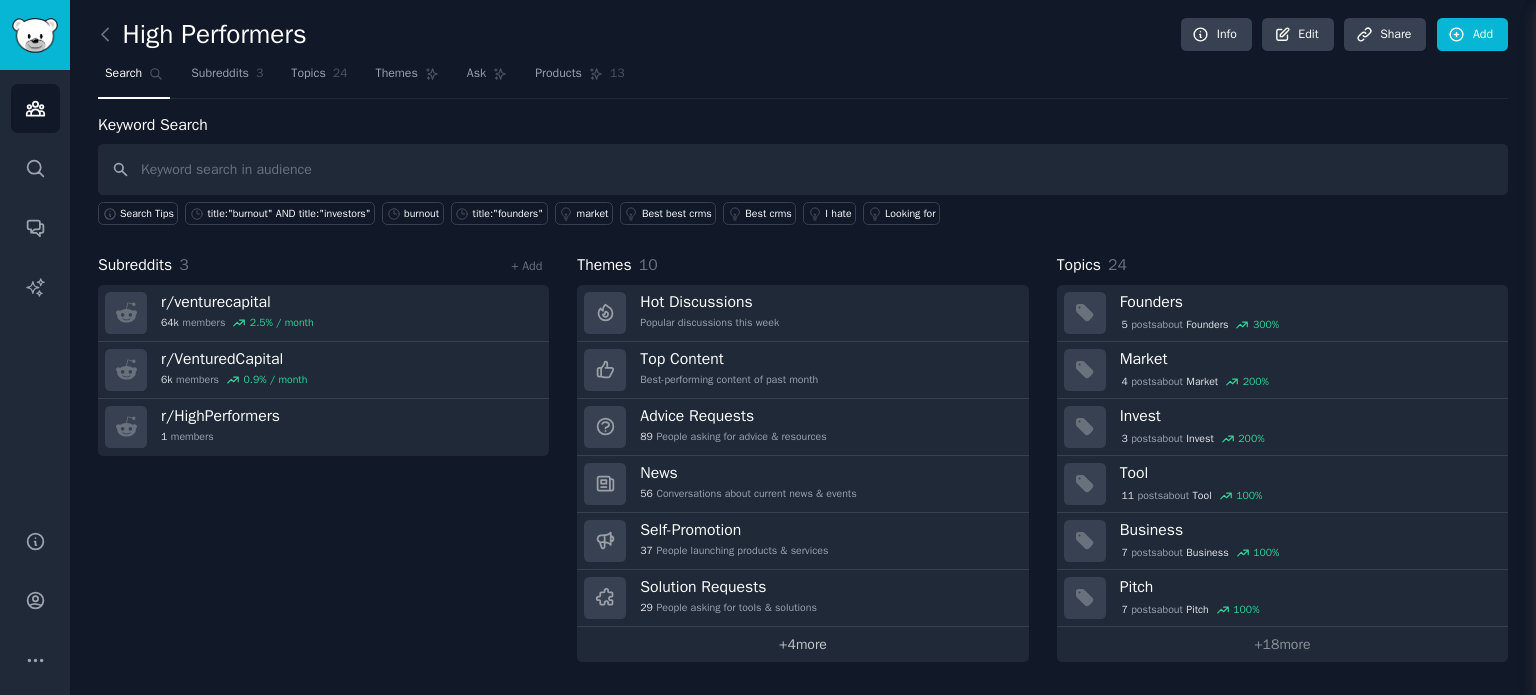 click on "+  4  more" at bounding box center [802, 644] 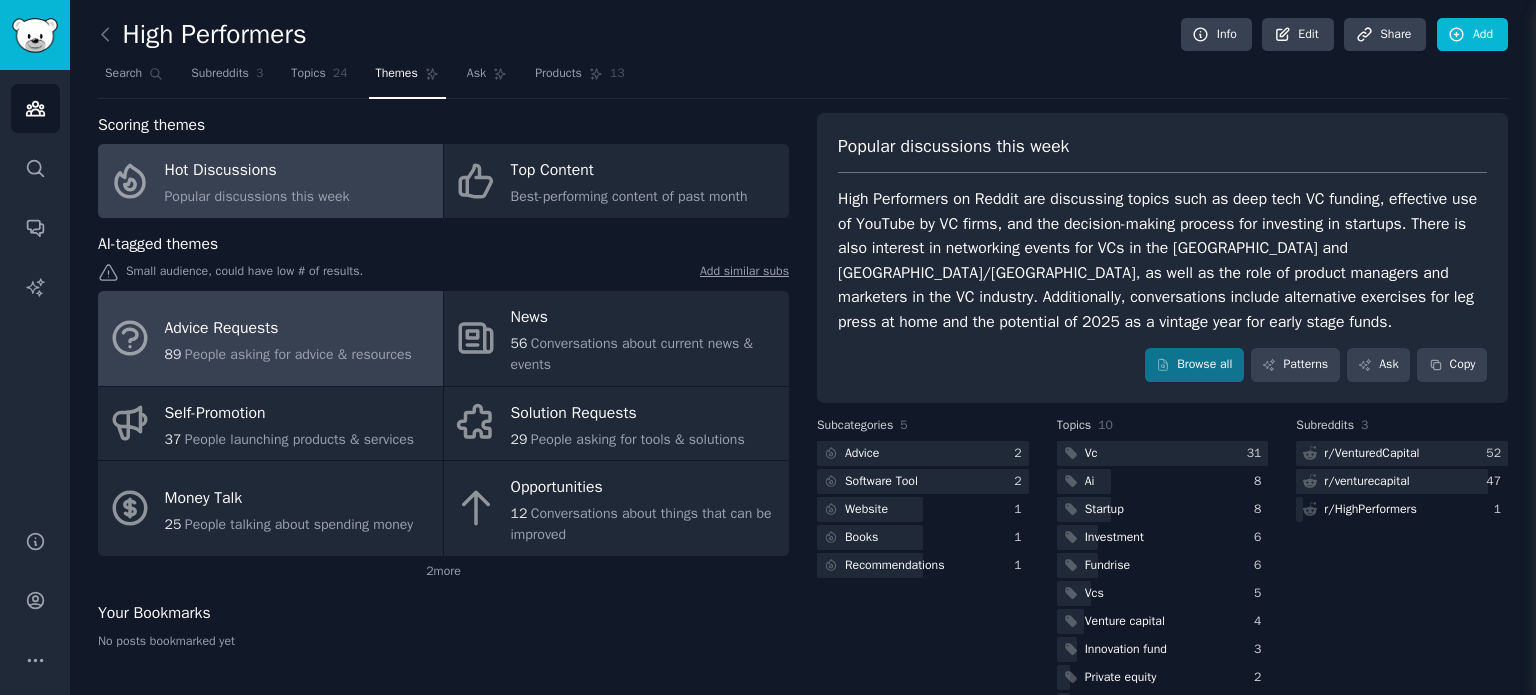click on "People asking for advice & resources" at bounding box center (298, 354) 